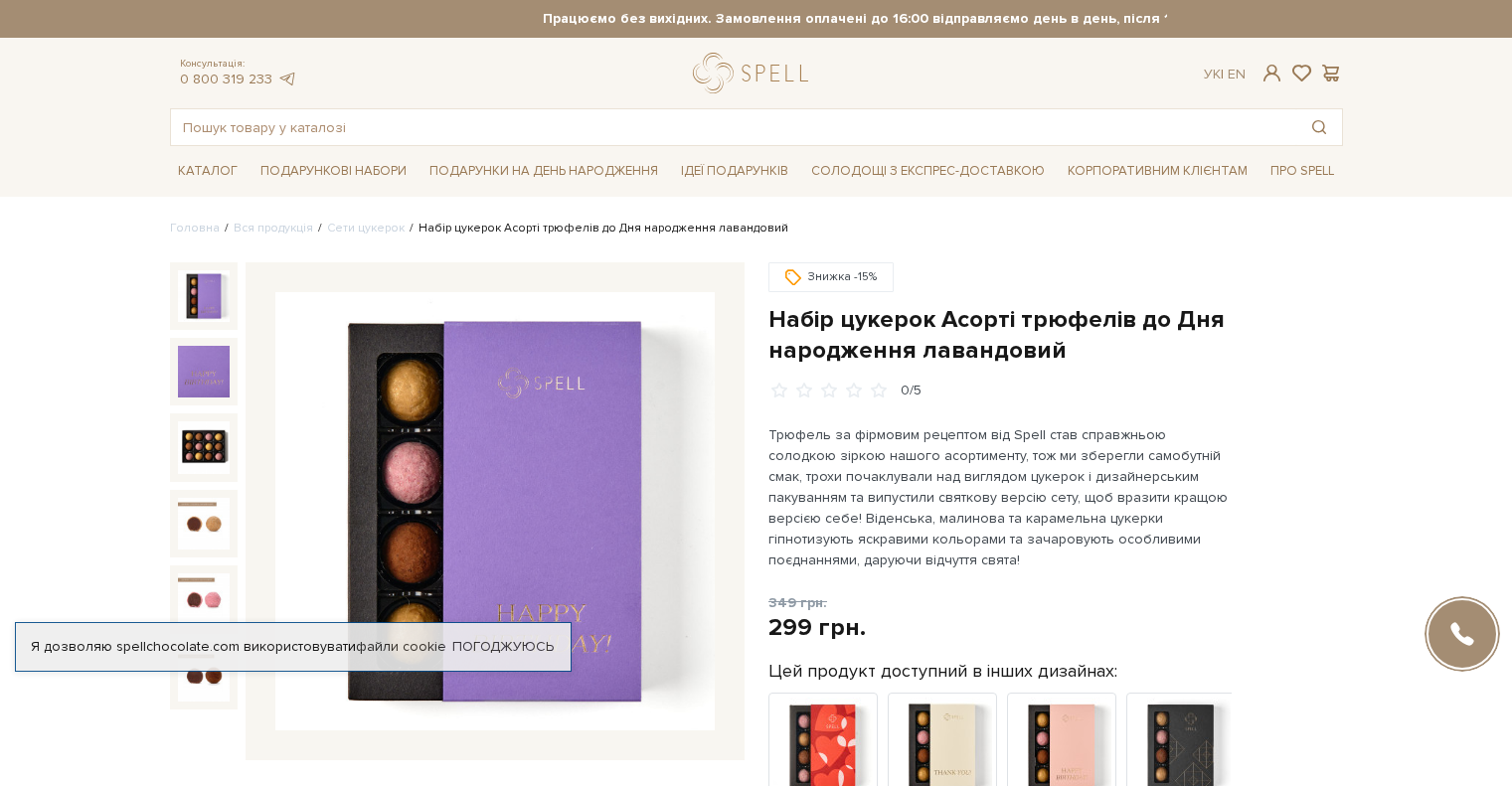 scroll, scrollTop: 0, scrollLeft: 0, axis: both 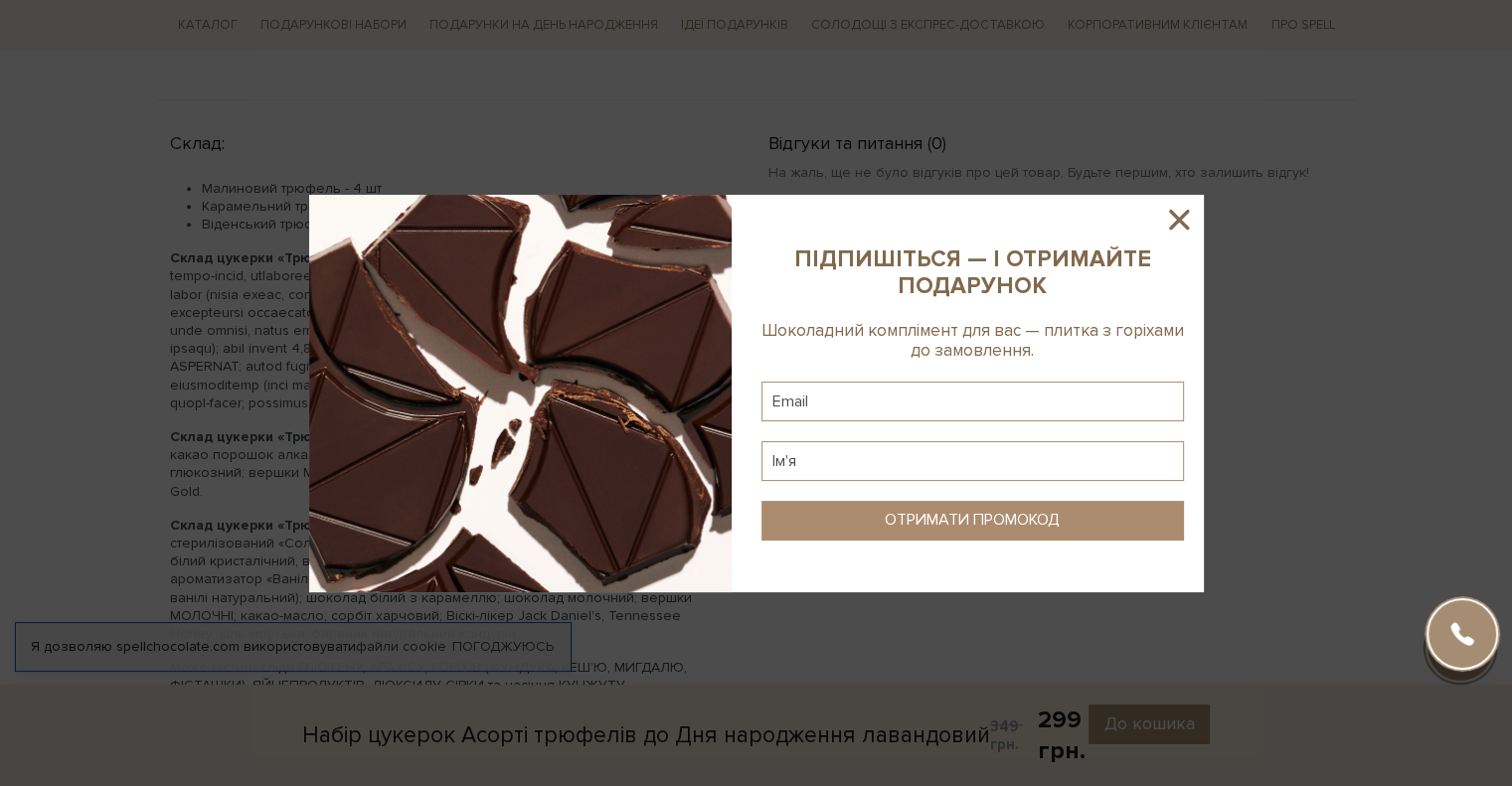 click 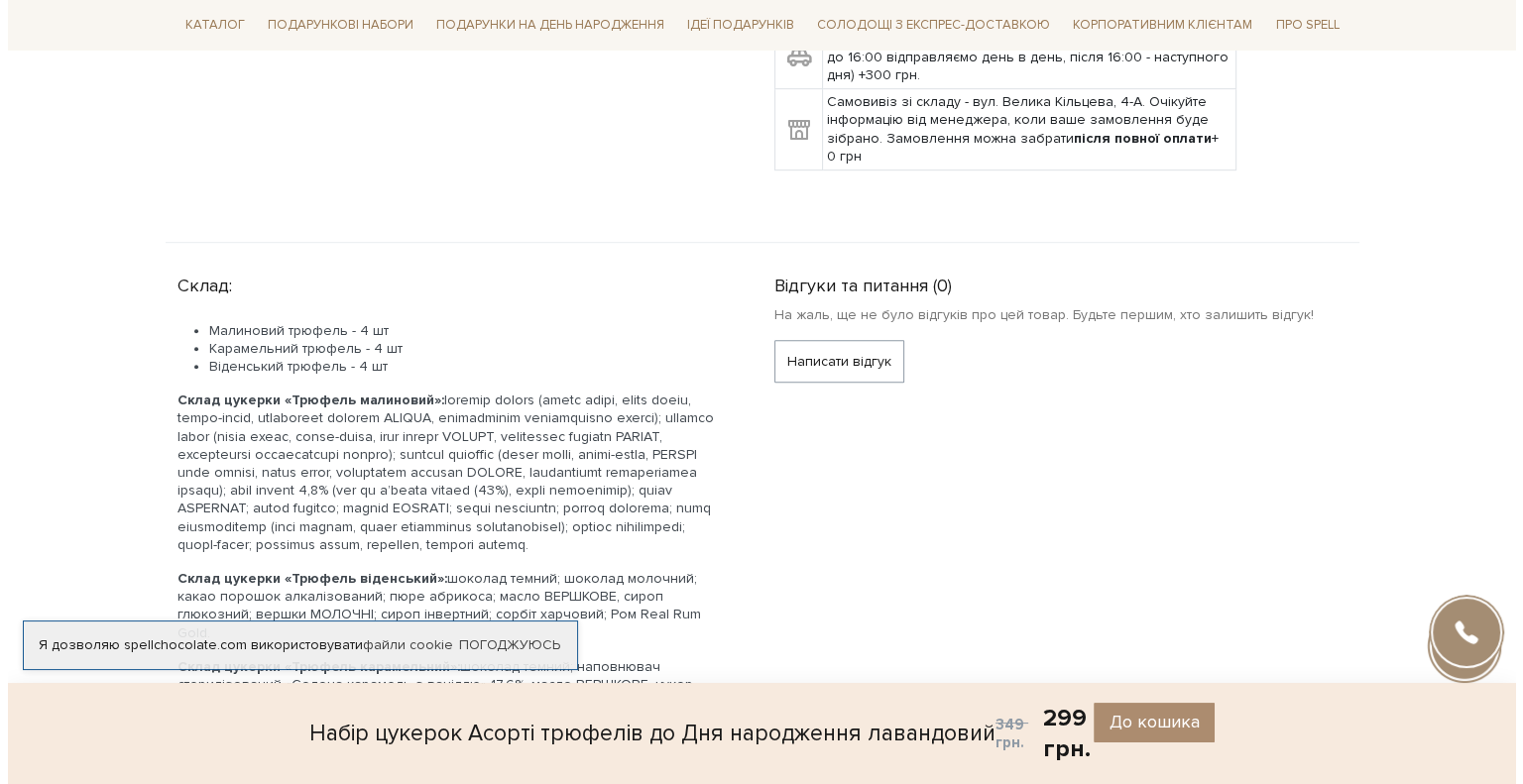 scroll, scrollTop: 1784, scrollLeft: 0, axis: vertical 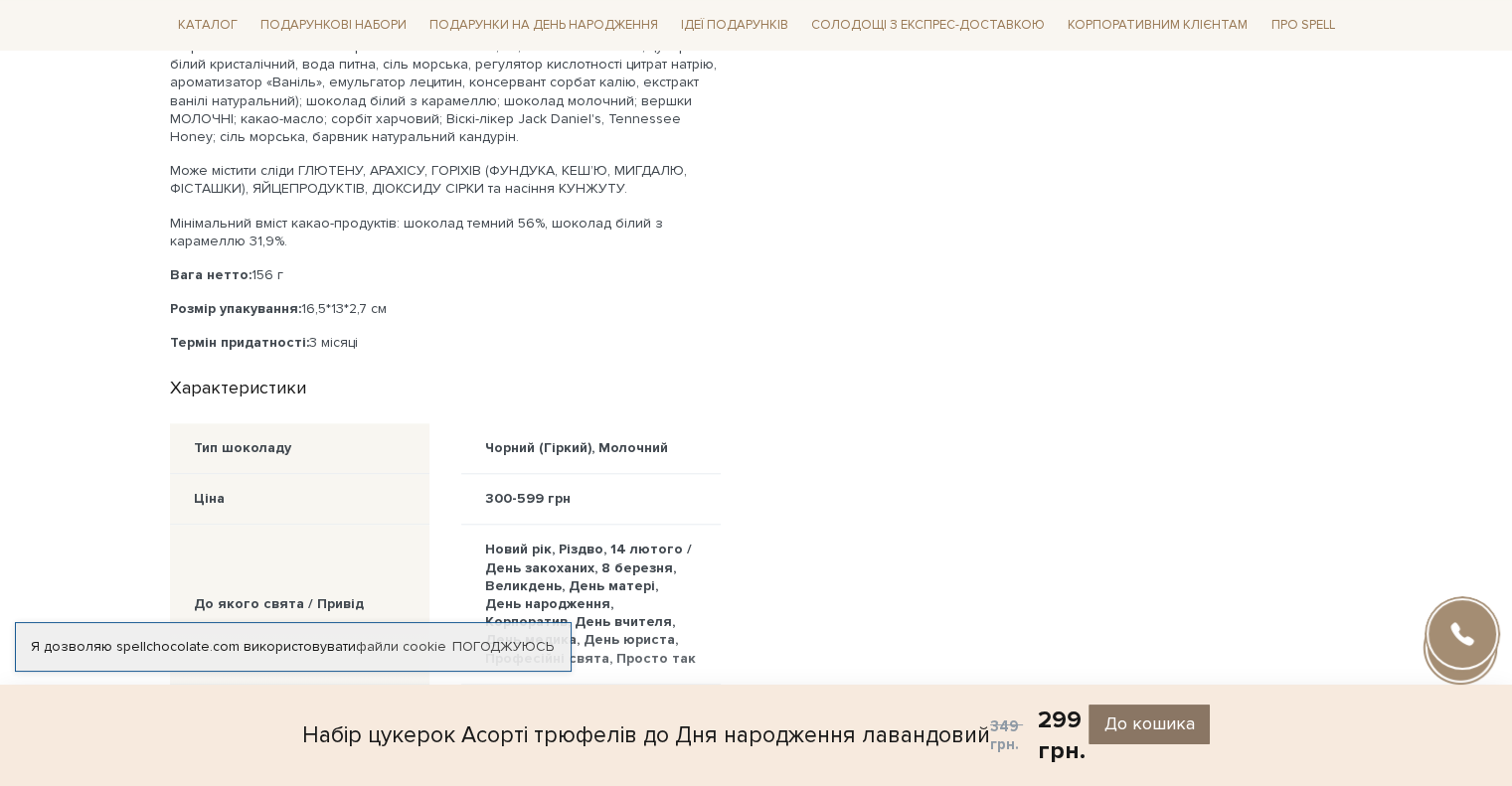 click on "До кошика" at bounding box center (1148, 723) 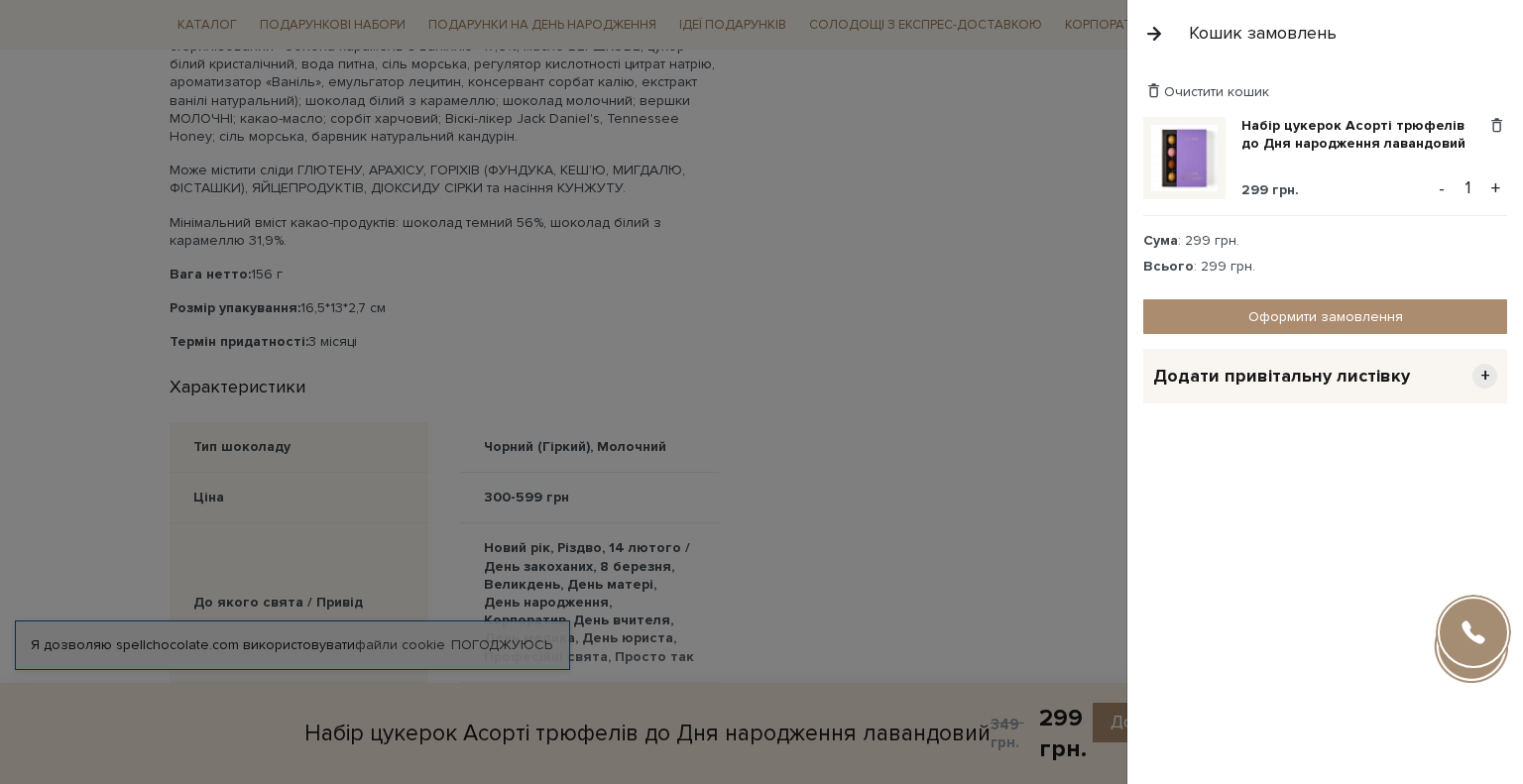 click on "Додати привітальну листівку" at bounding box center (1281, 376) 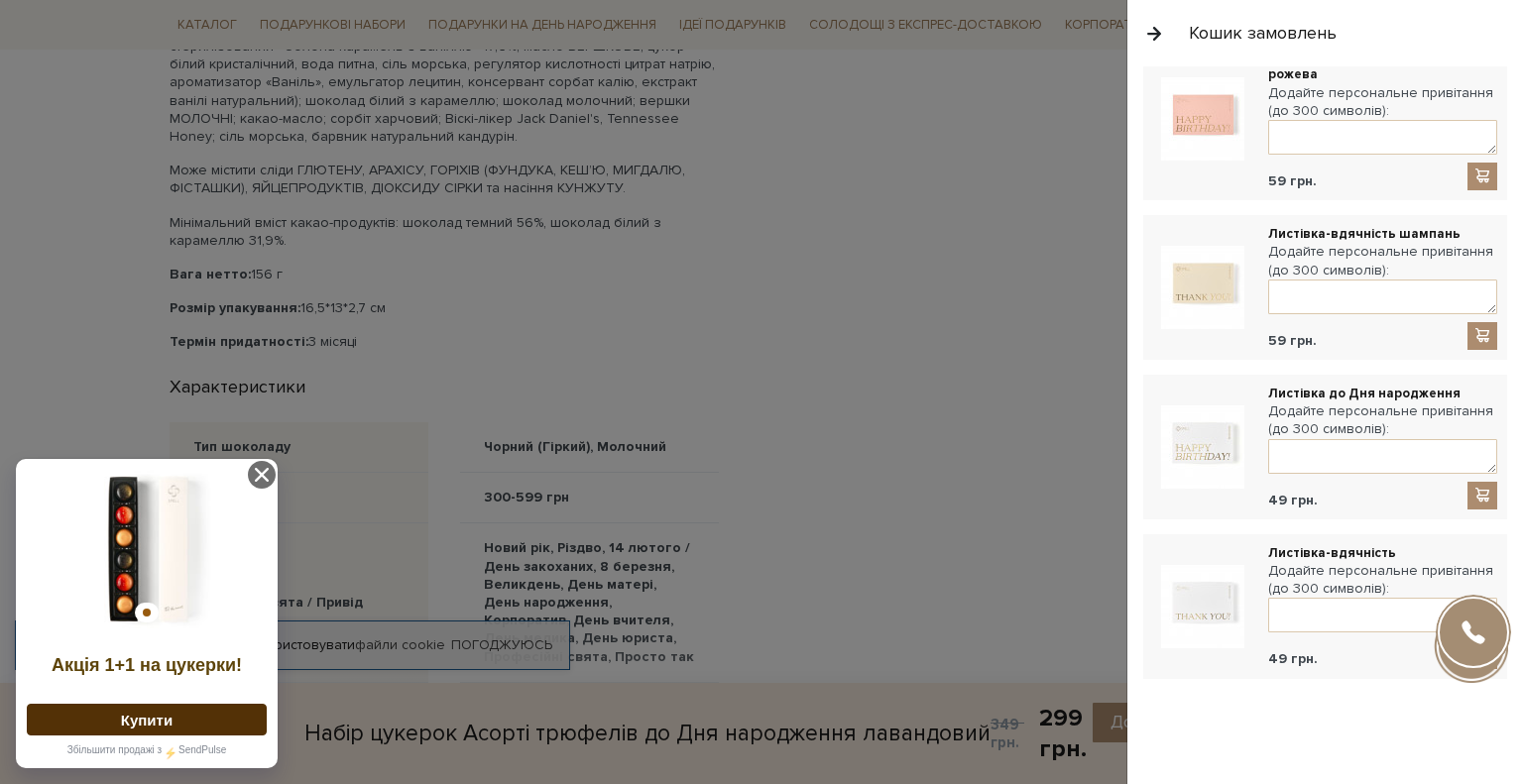 scroll, scrollTop: 0, scrollLeft: 0, axis: both 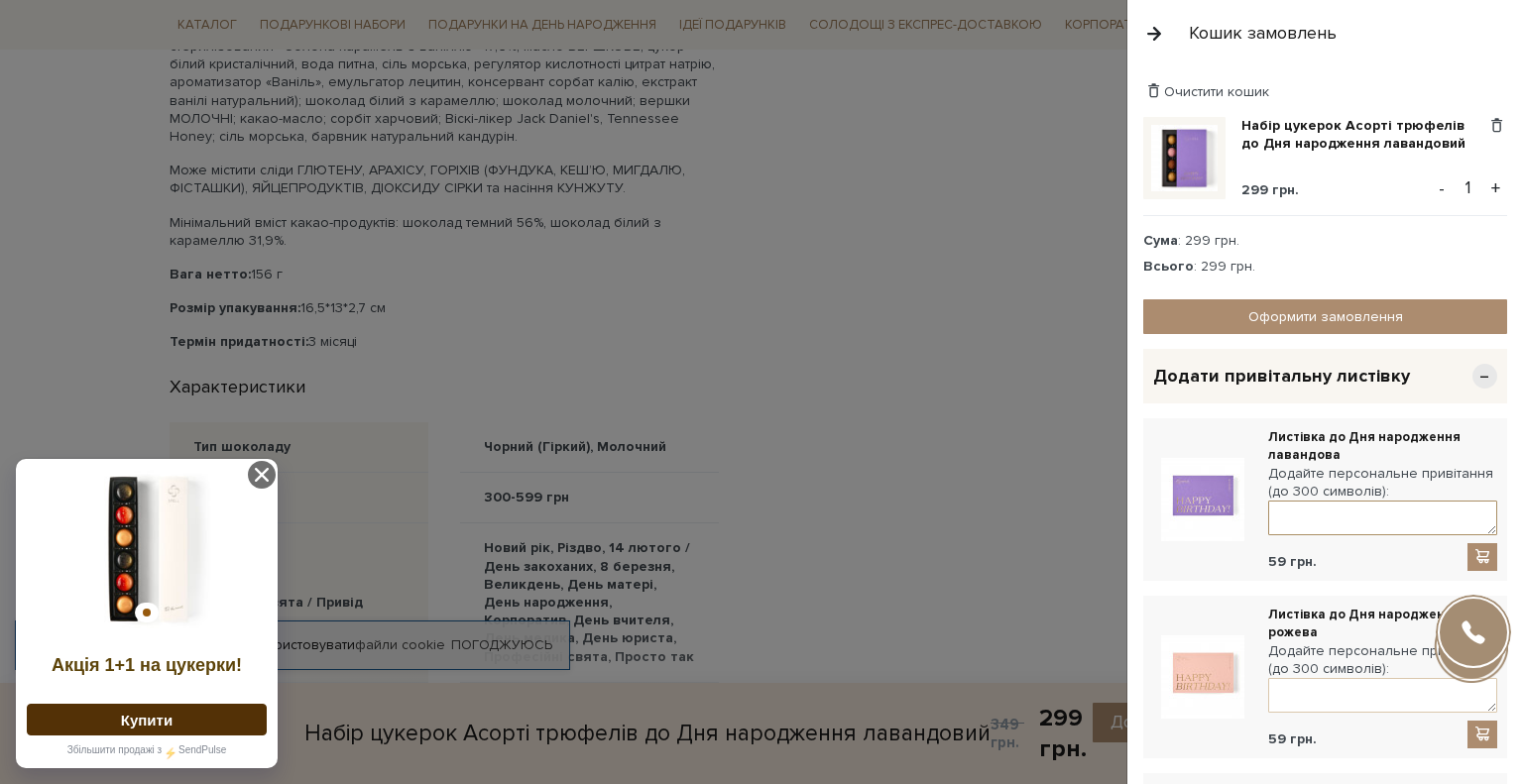 click at bounding box center [1382, 517] 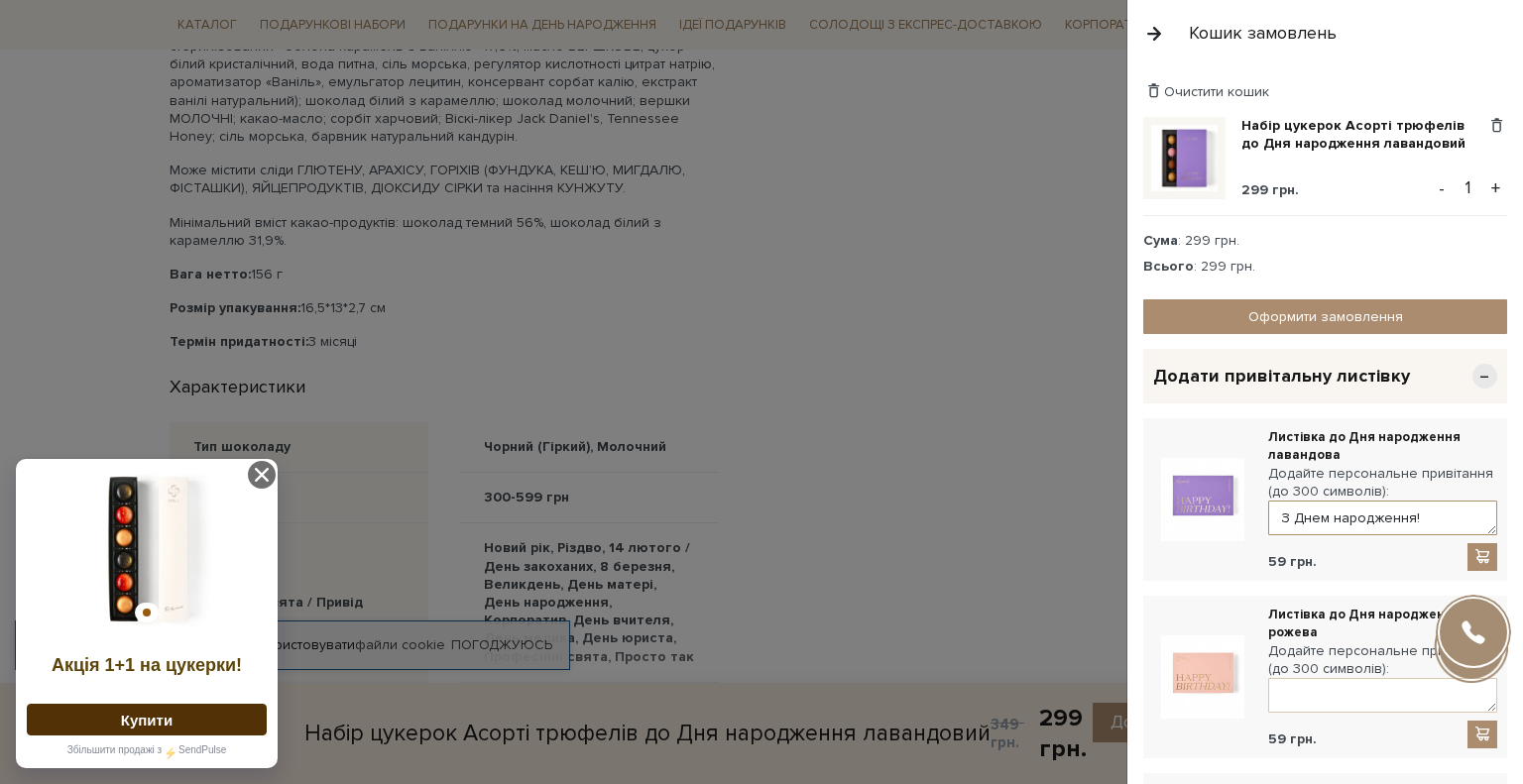 paste on "Нехай у твоєму житті буде як у цій коробці: відкриваєш — і щоразу приємний сюрприз" 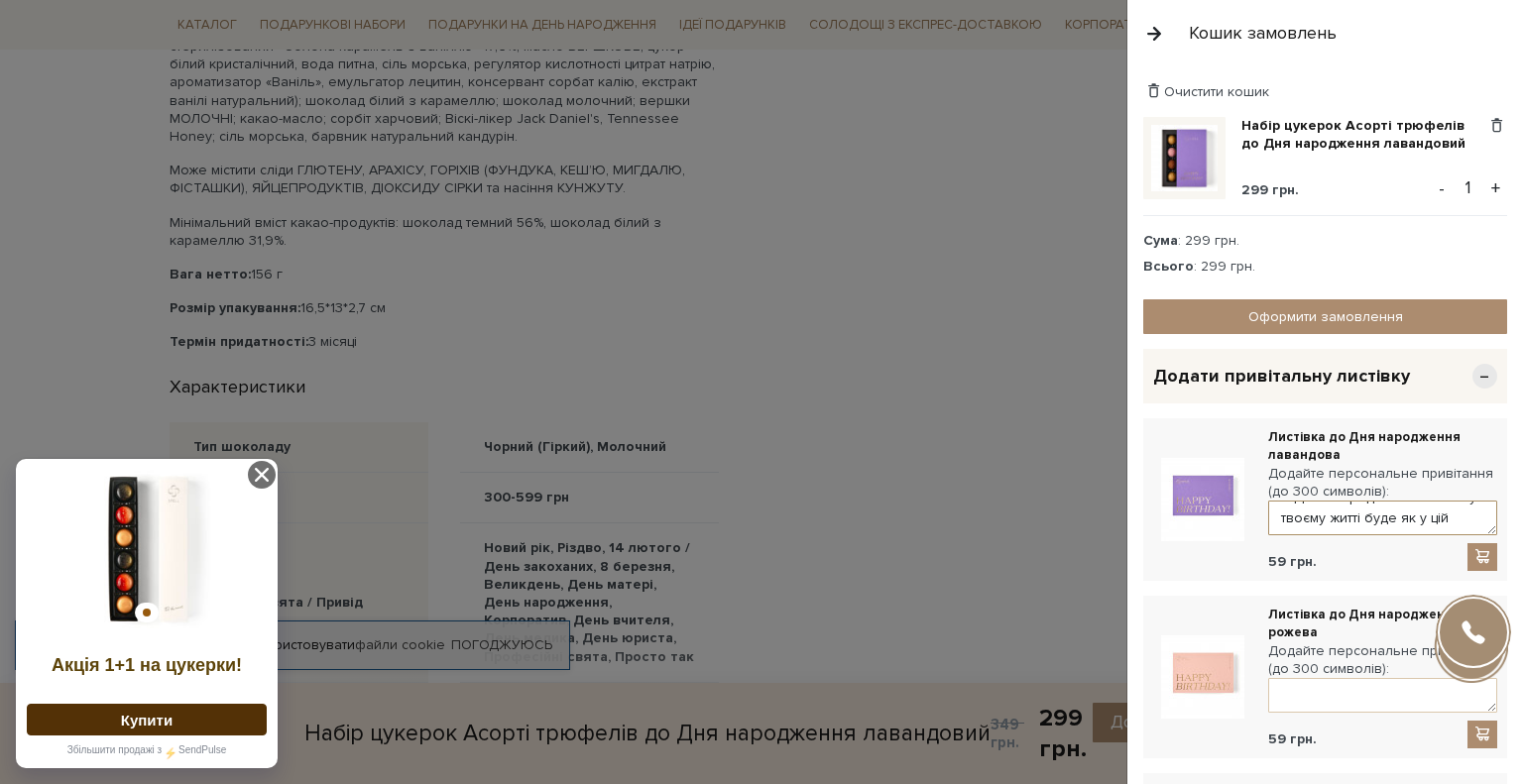 scroll, scrollTop: 0, scrollLeft: 0, axis: both 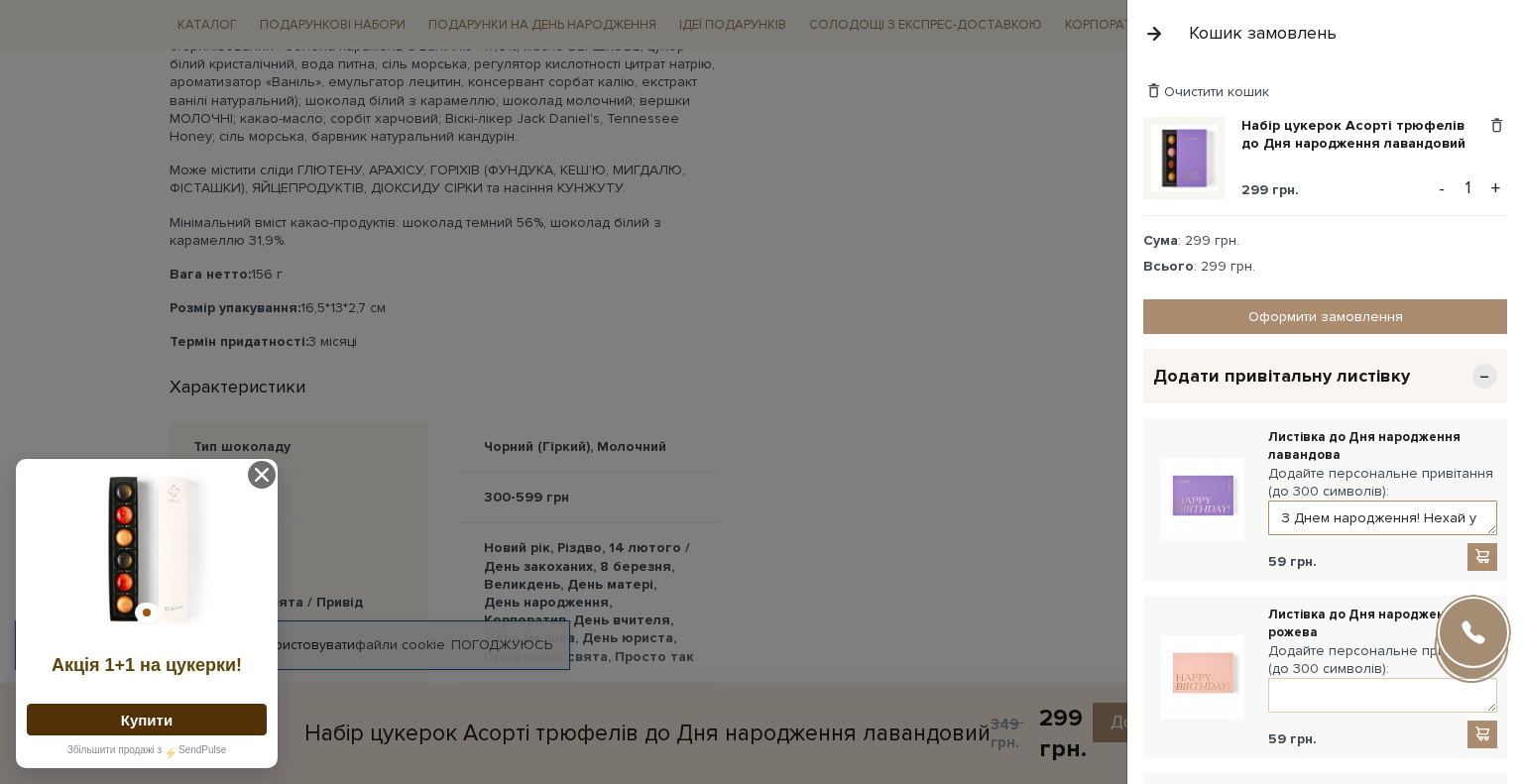 click on "З Днем народження! Нехай у твоєму житті буде як у цій коробці: відкриваєш — і щоразу приємний сюрприз" at bounding box center (1382, 517) 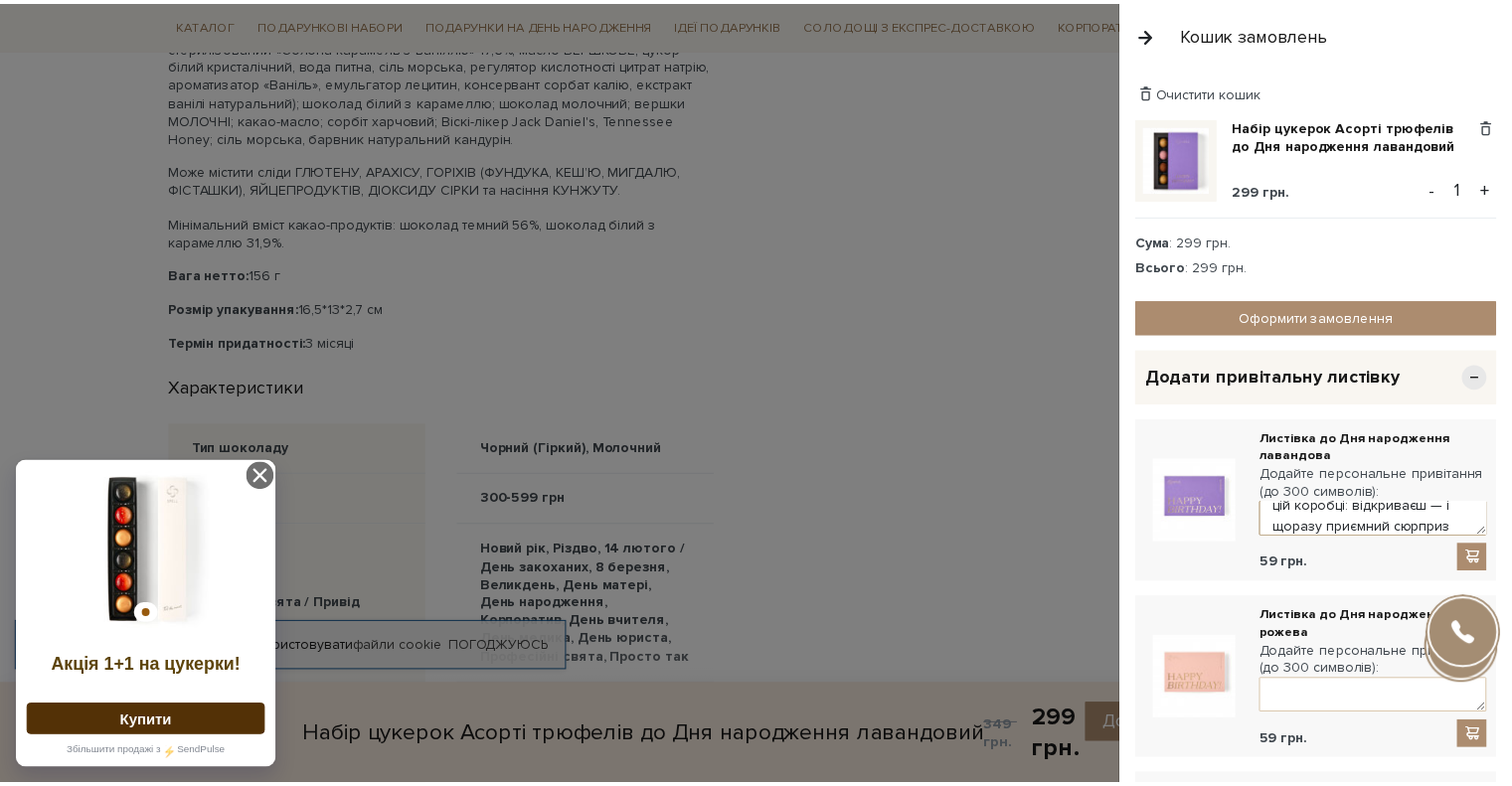 scroll, scrollTop: 75, scrollLeft: 0, axis: vertical 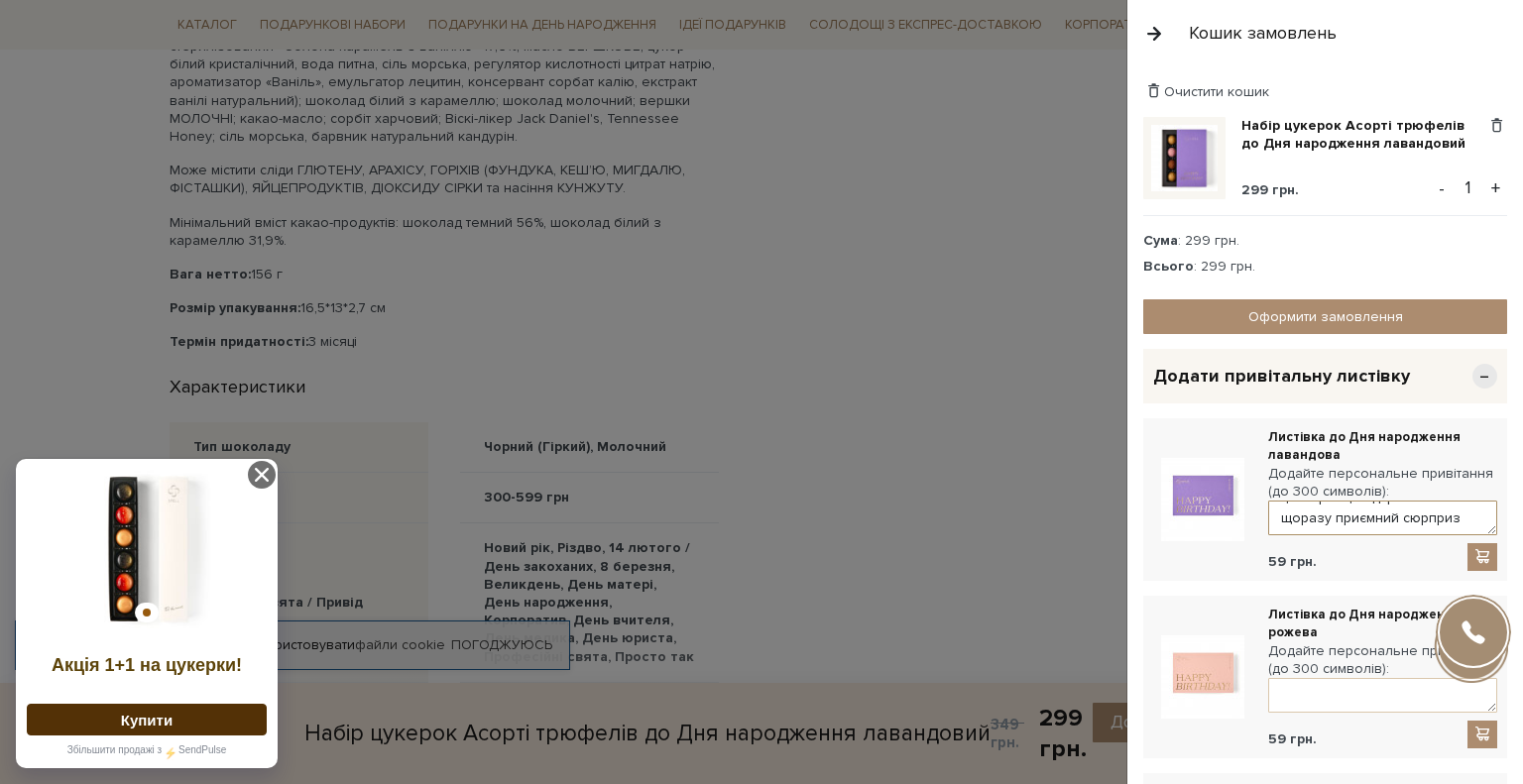 click on "З Днем народження!
Нехай у твоєму житті буде як у цій коробці: відкриваєш — і щоразу приємний сюрприз" at bounding box center (1382, 517) 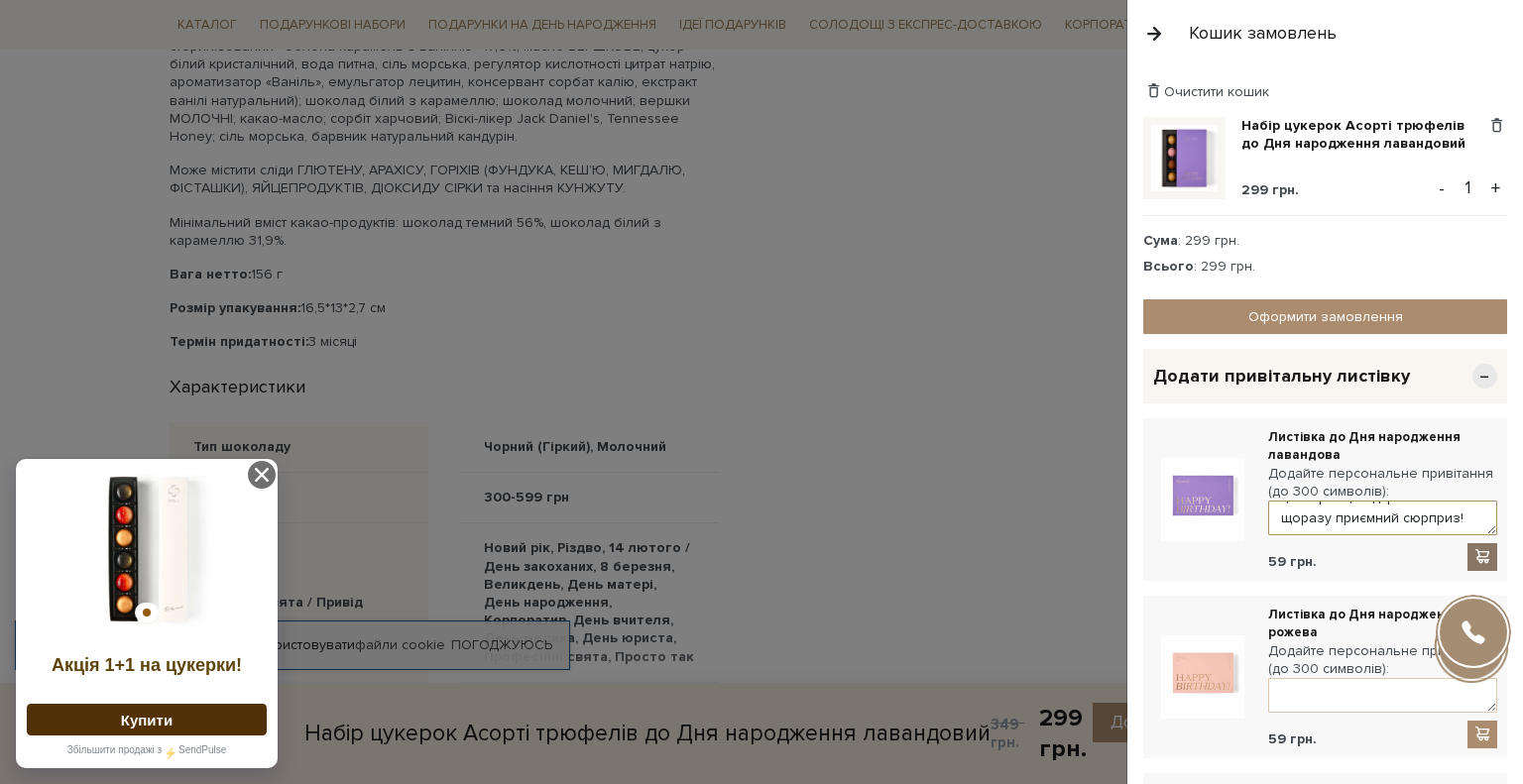 type on "З Днем народження!
Нехай у твоєму житті буде як у цій коробці: відкриваєш — і щоразу приємний сюрприз!" 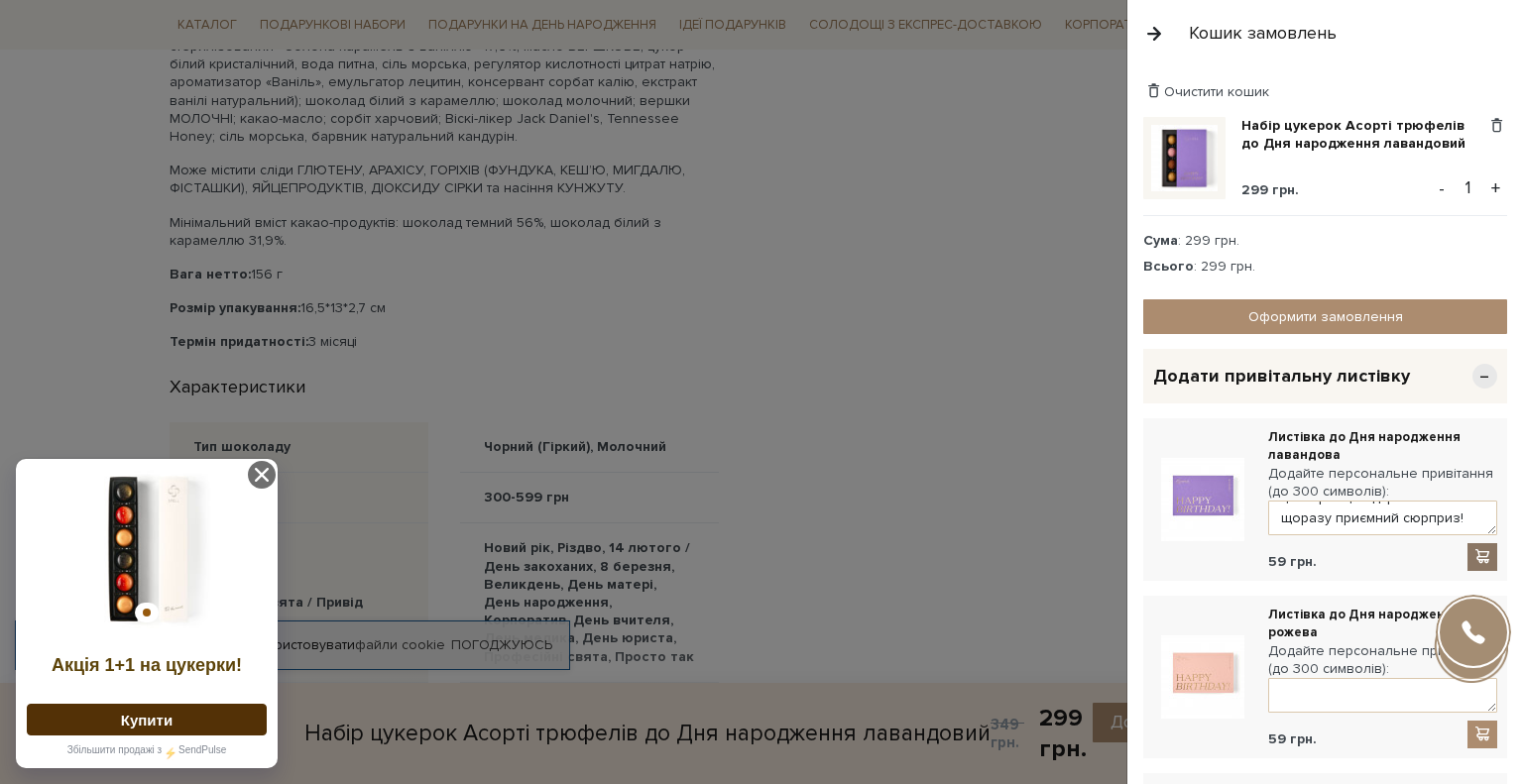 click at bounding box center (1482, 556) 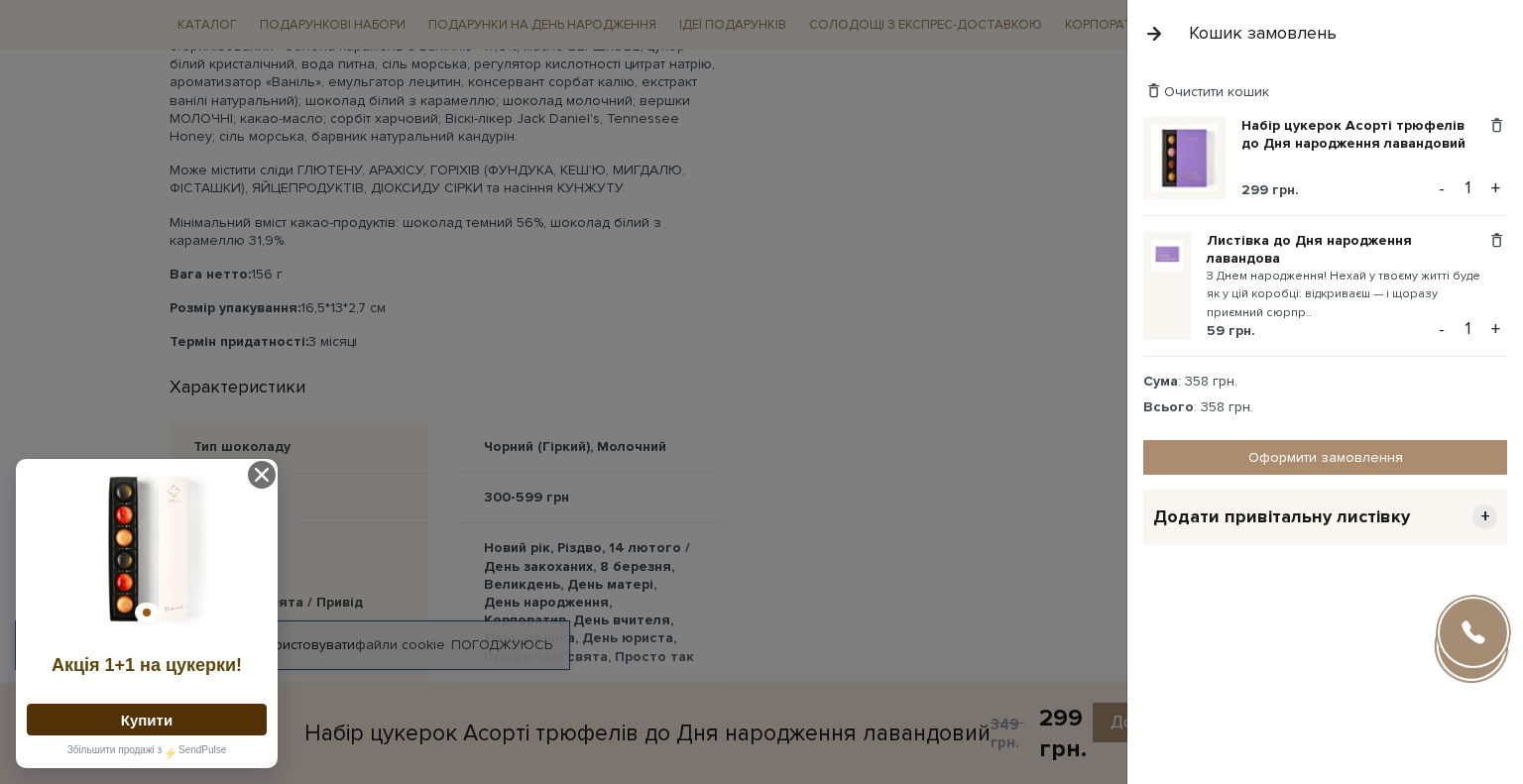 click at bounding box center [762, 392] 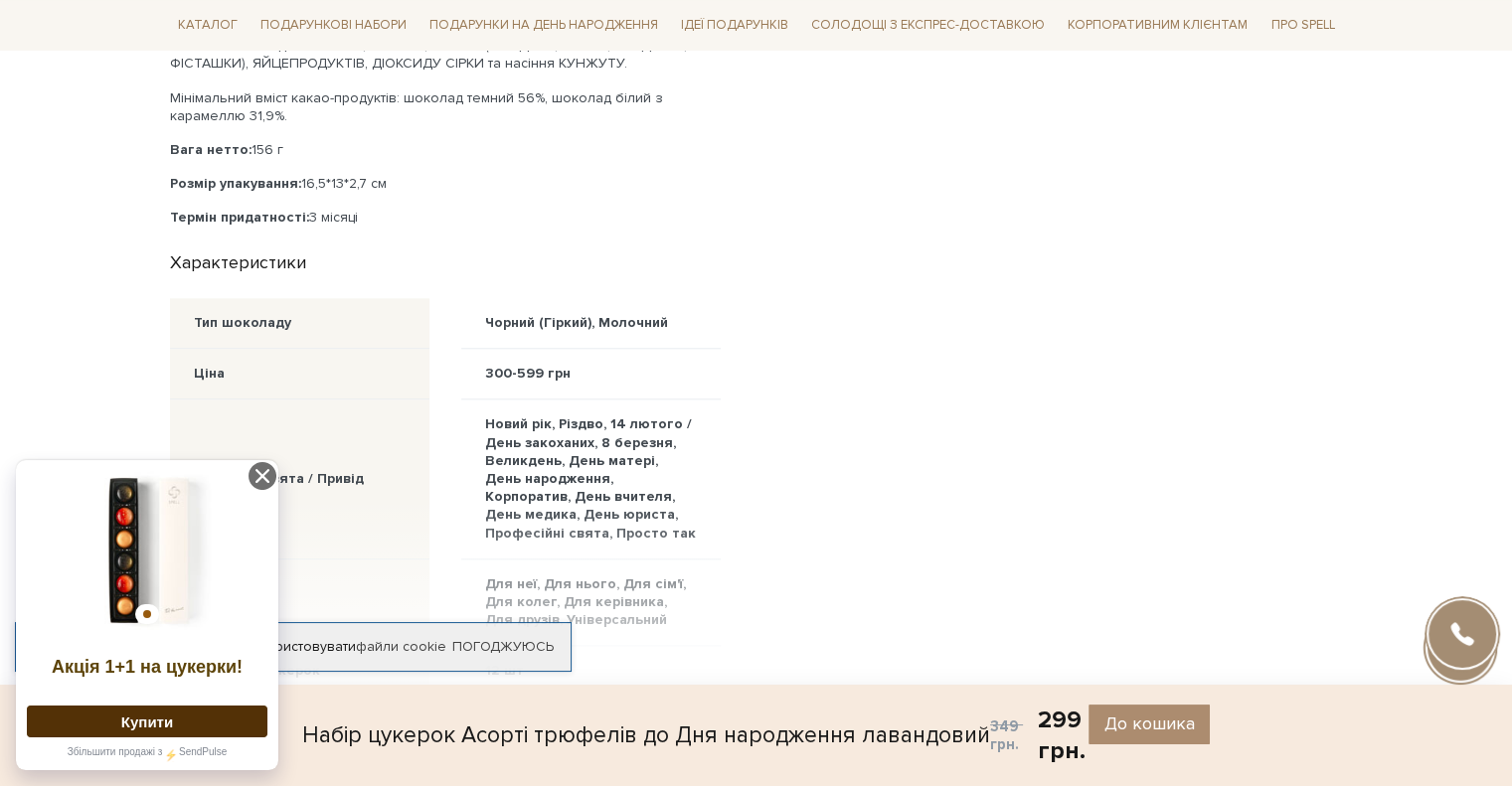 scroll, scrollTop: 2186, scrollLeft: 0, axis: vertical 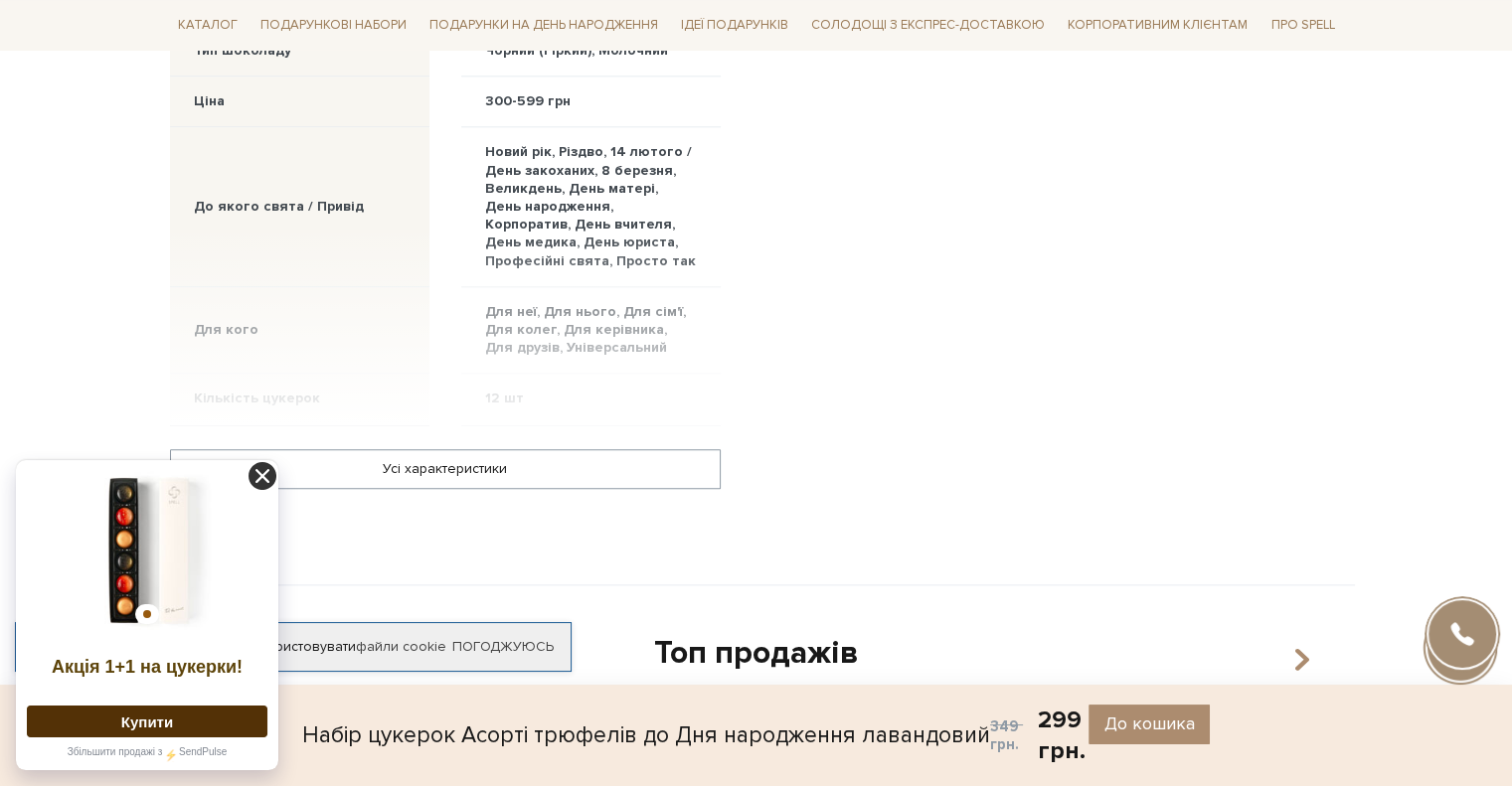 click 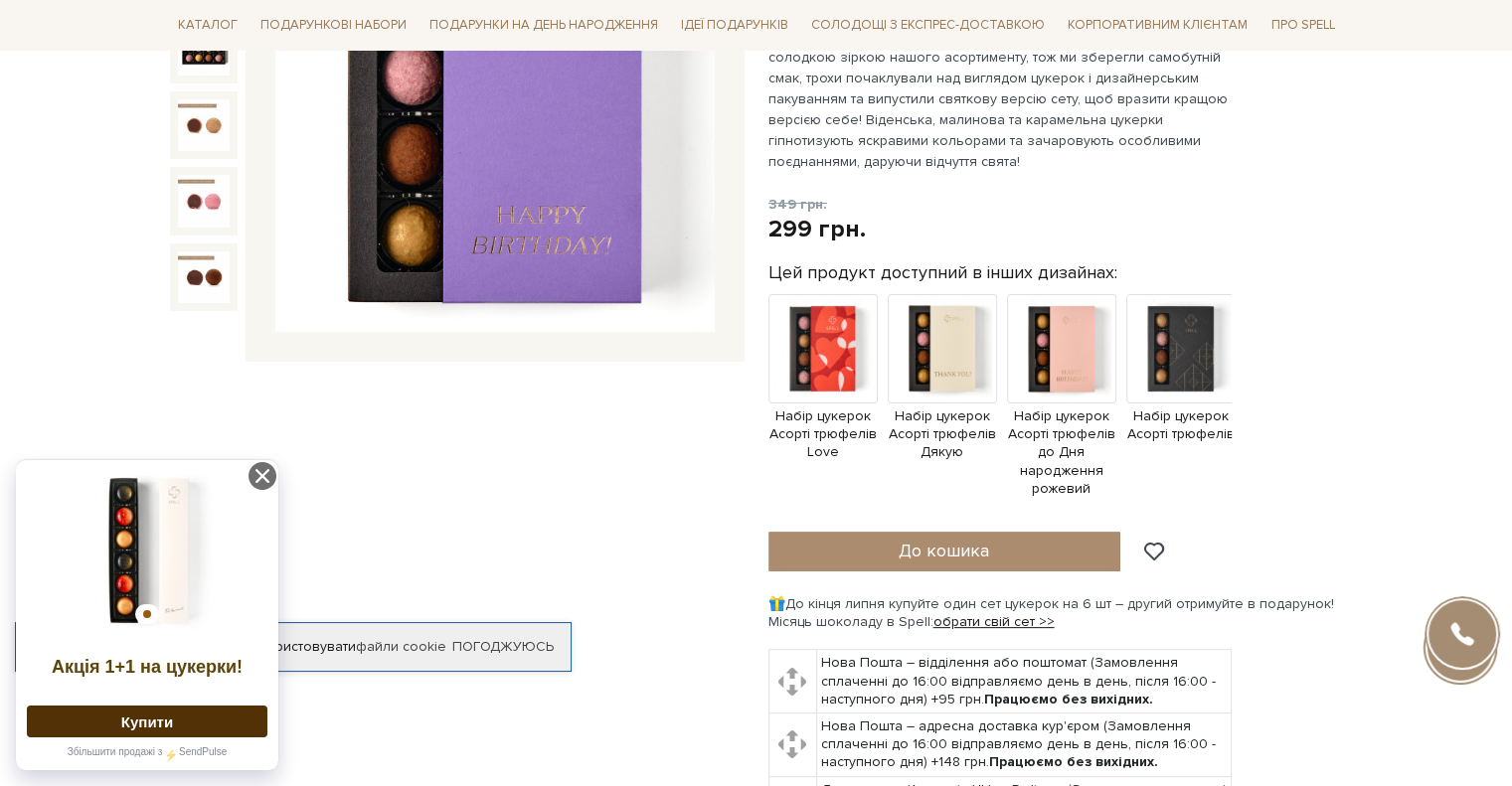 scroll, scrollTop: 0, scrollLeft: 0, axis: both 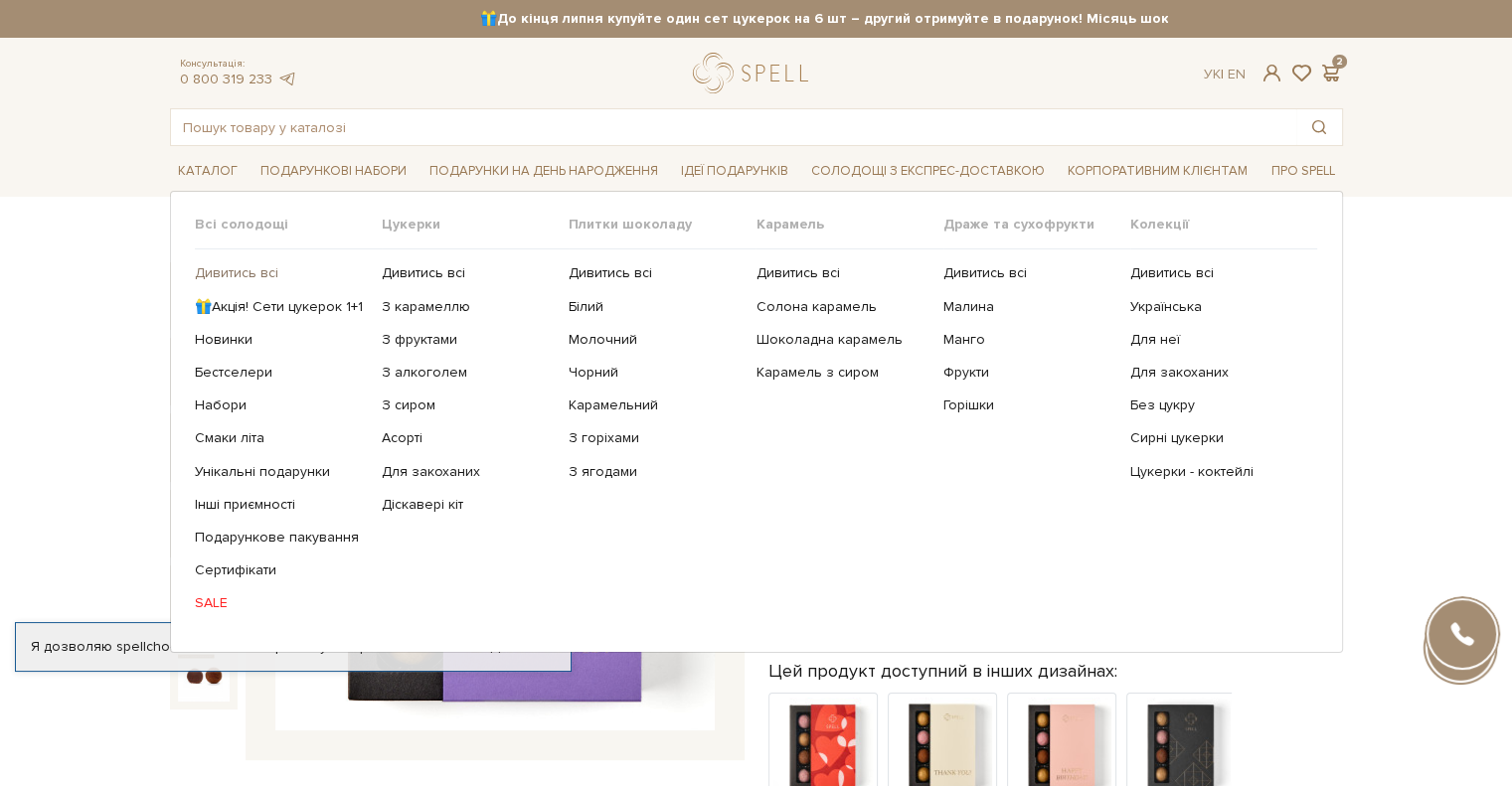 click on "Дивитись всі" at bounding box center [280, 273] 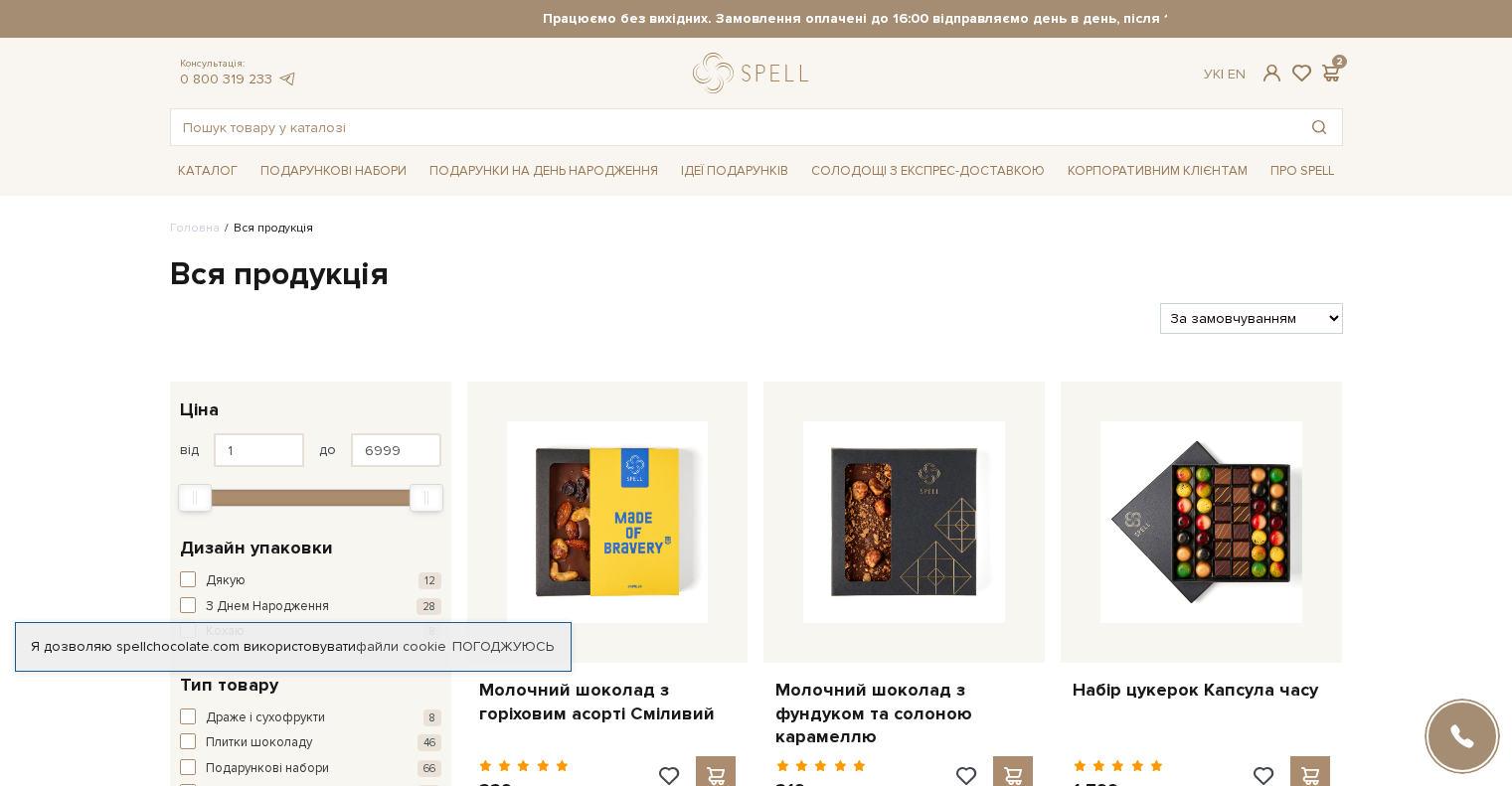 scroll, scrollTop: 0, scrollLeft: 0, axis: both 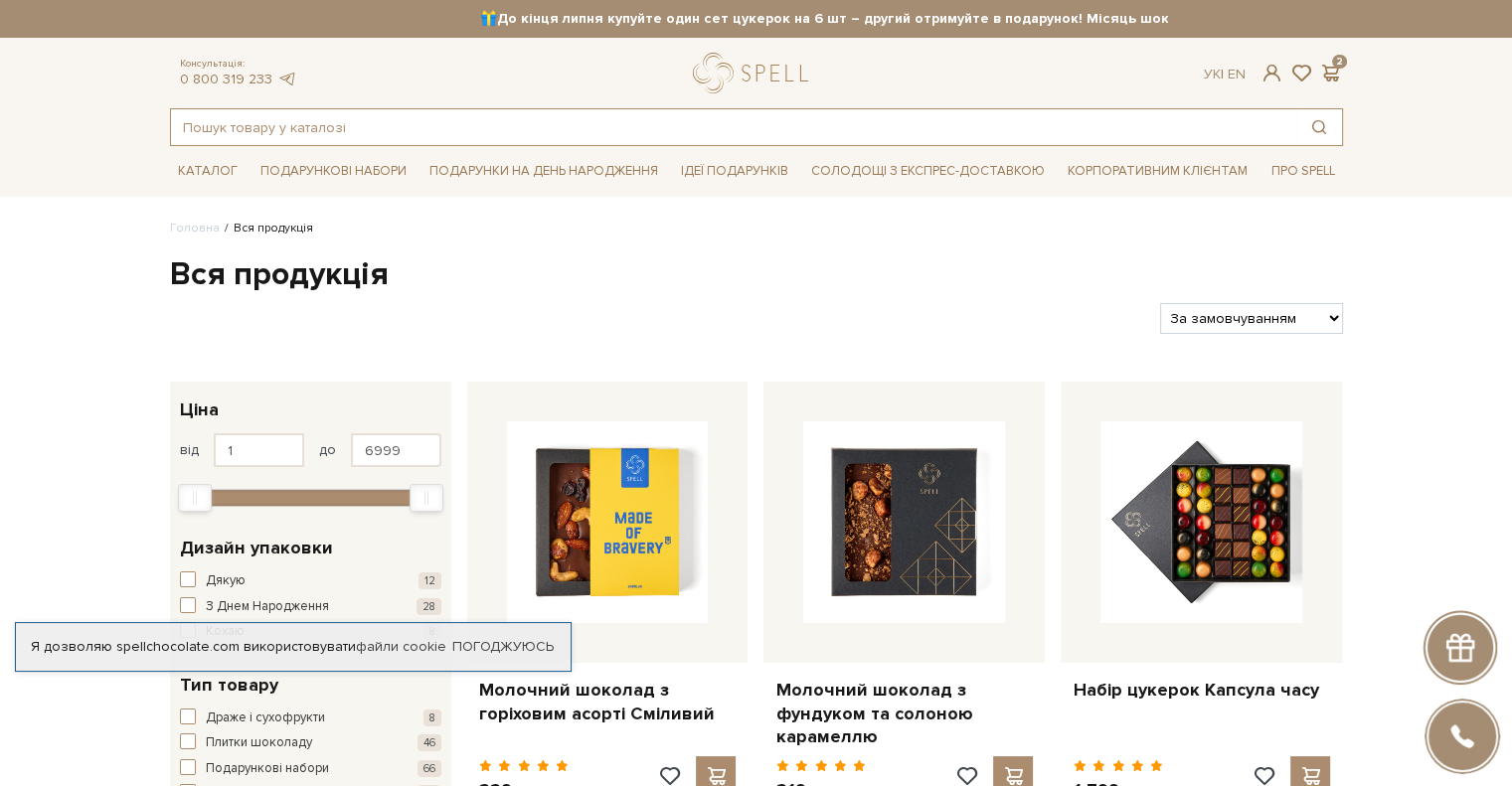 click at bounding box center [734, 127] 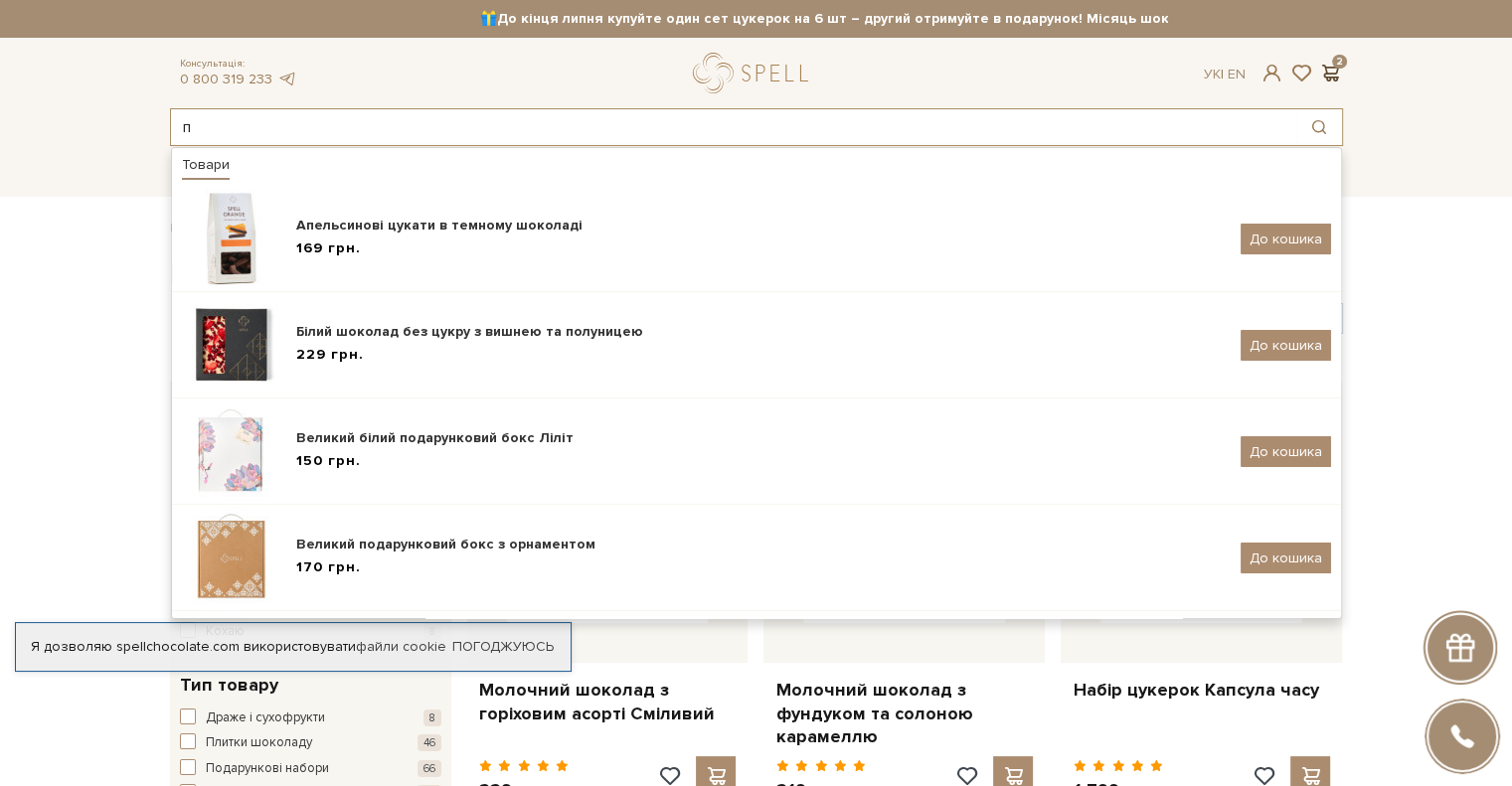 type on "п" 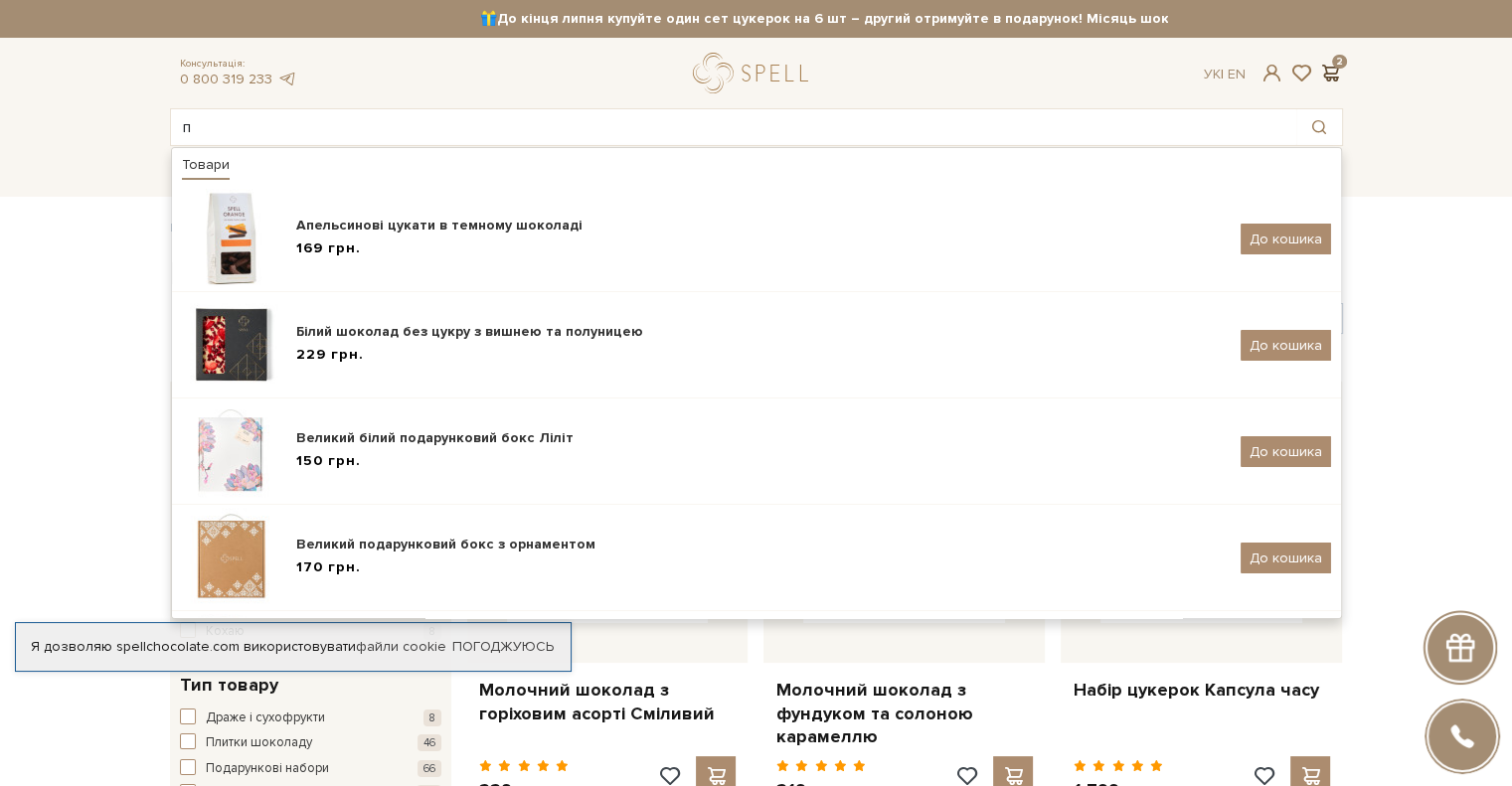 click at bounding box center [1331, 73] 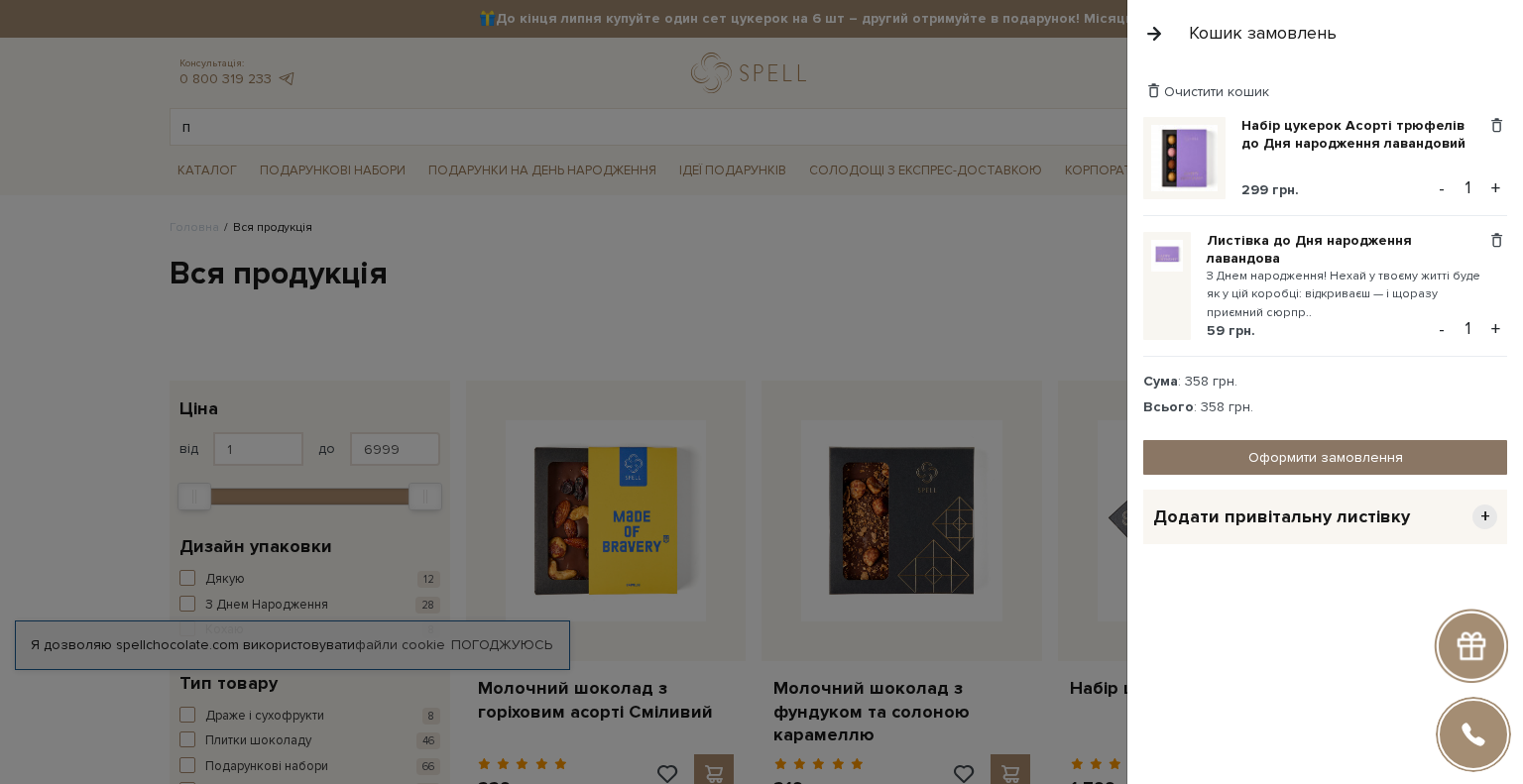 click on "Оформити замовлення" at bounding box center [1325, 457] 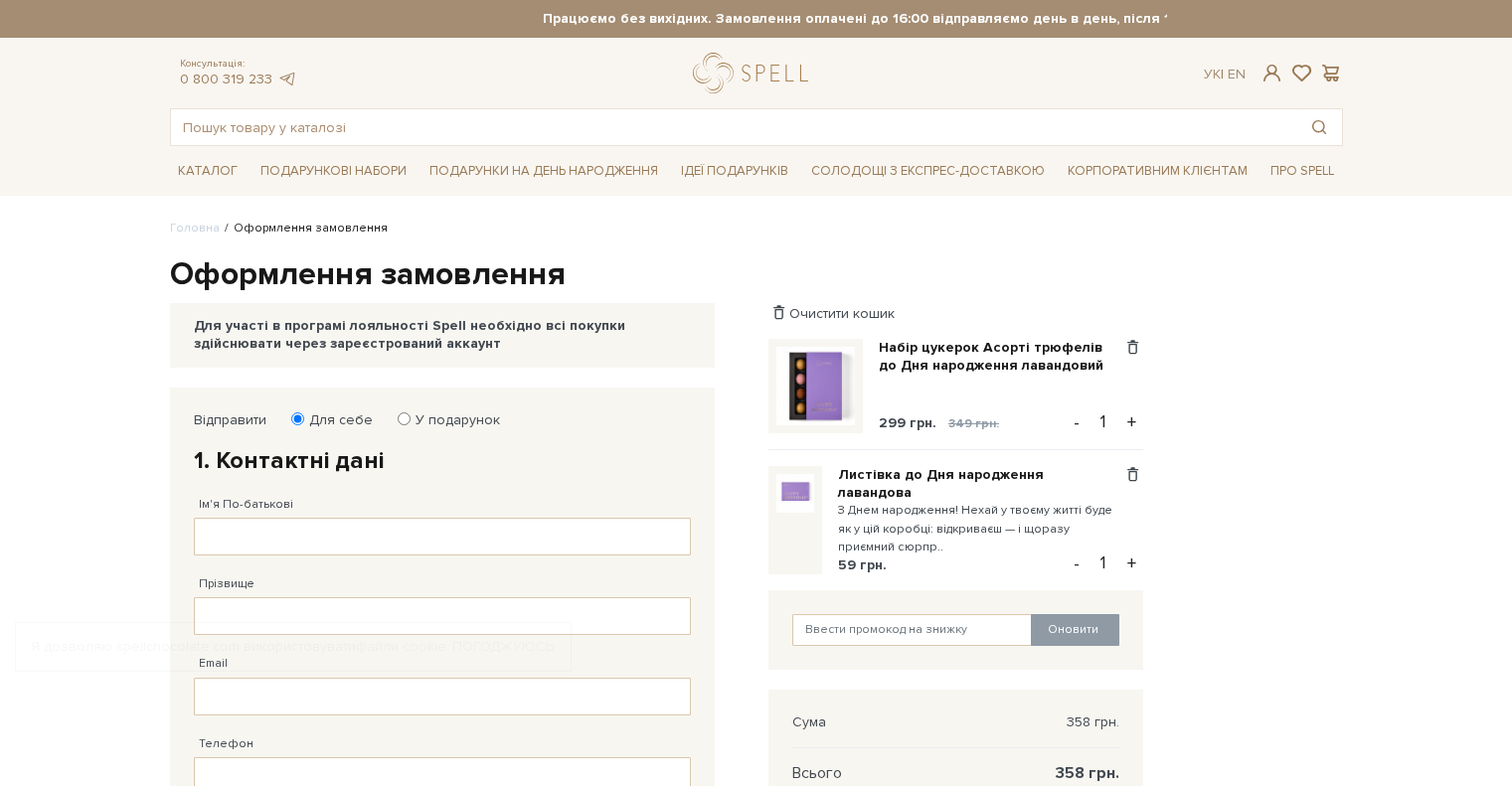 scroll, scrollTop: 0, scrollLeft: 0, axis: both 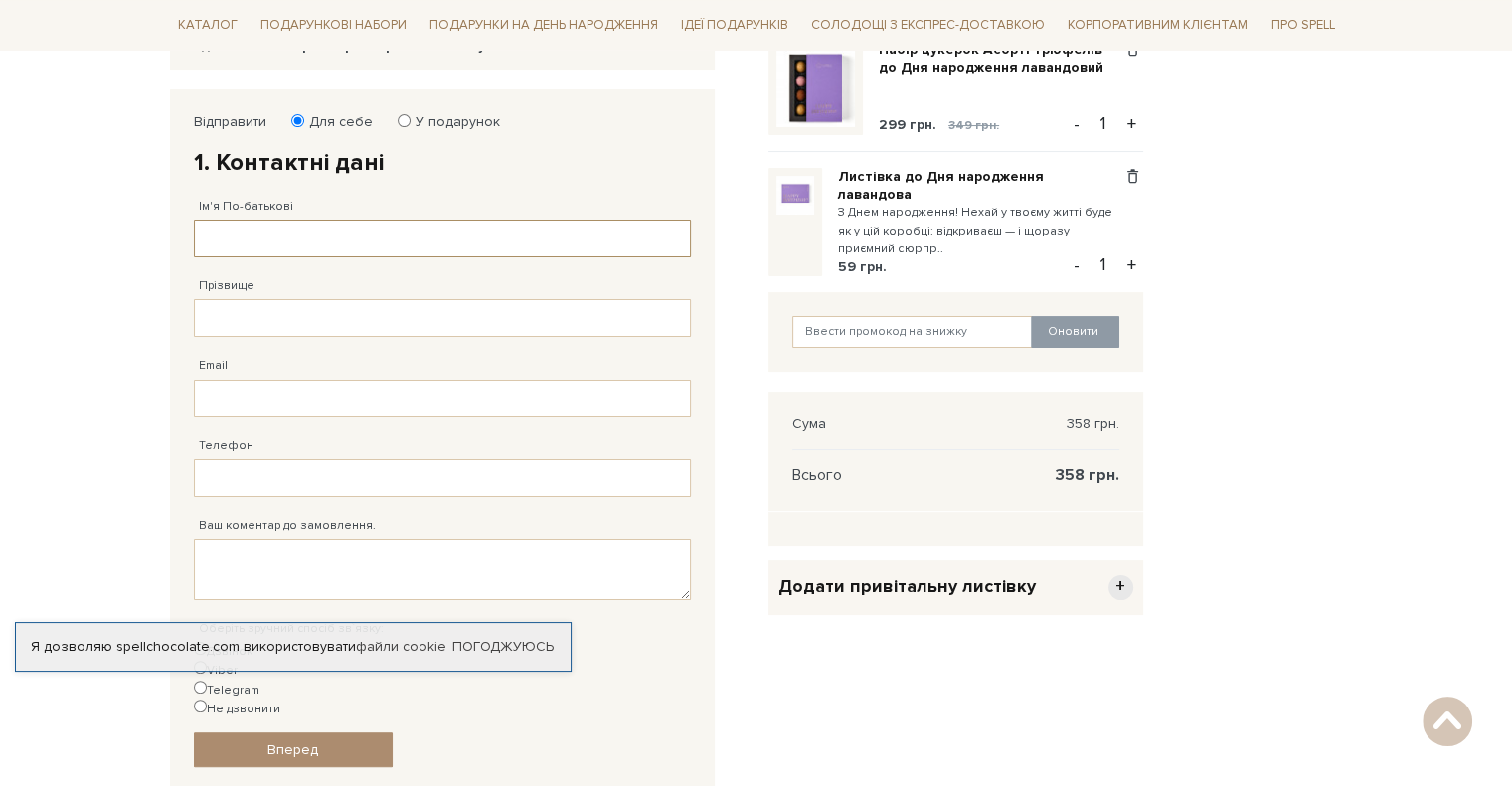 click on "Ім'я По-батькові" at bounding box center [442, 238] 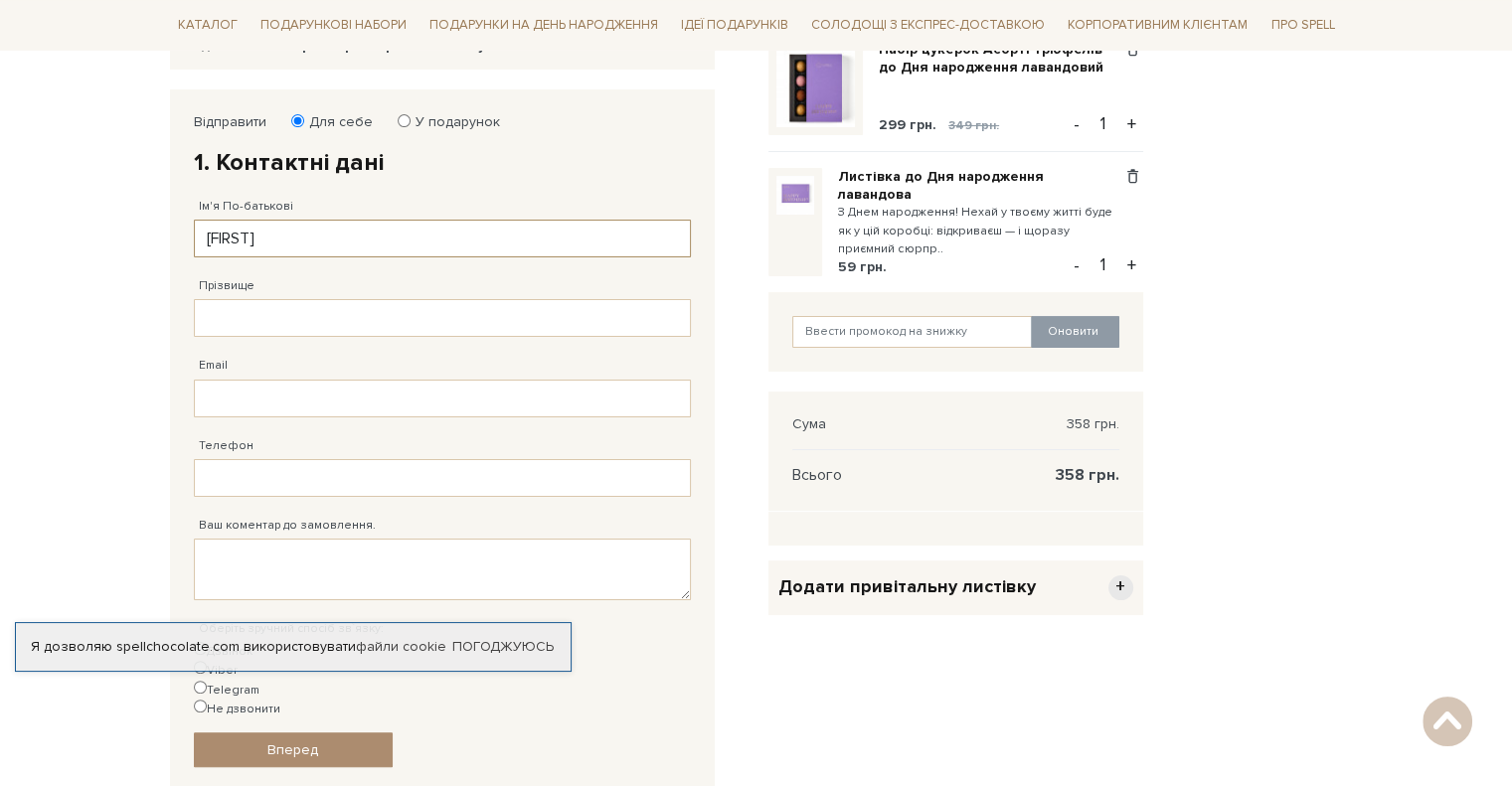 type on "[FIRST]" 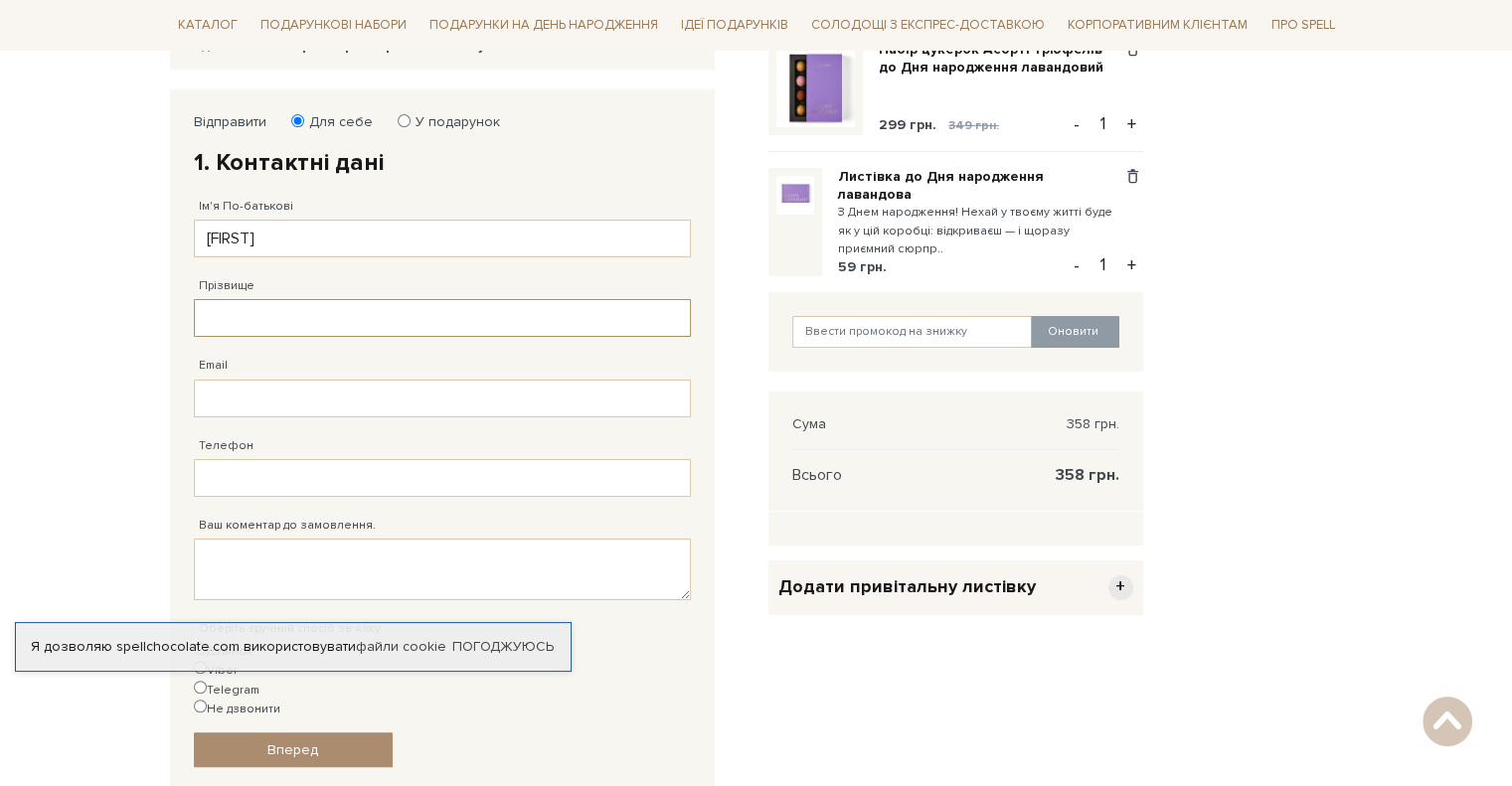 click on "Прізвище" at bounding box center (442, 318) 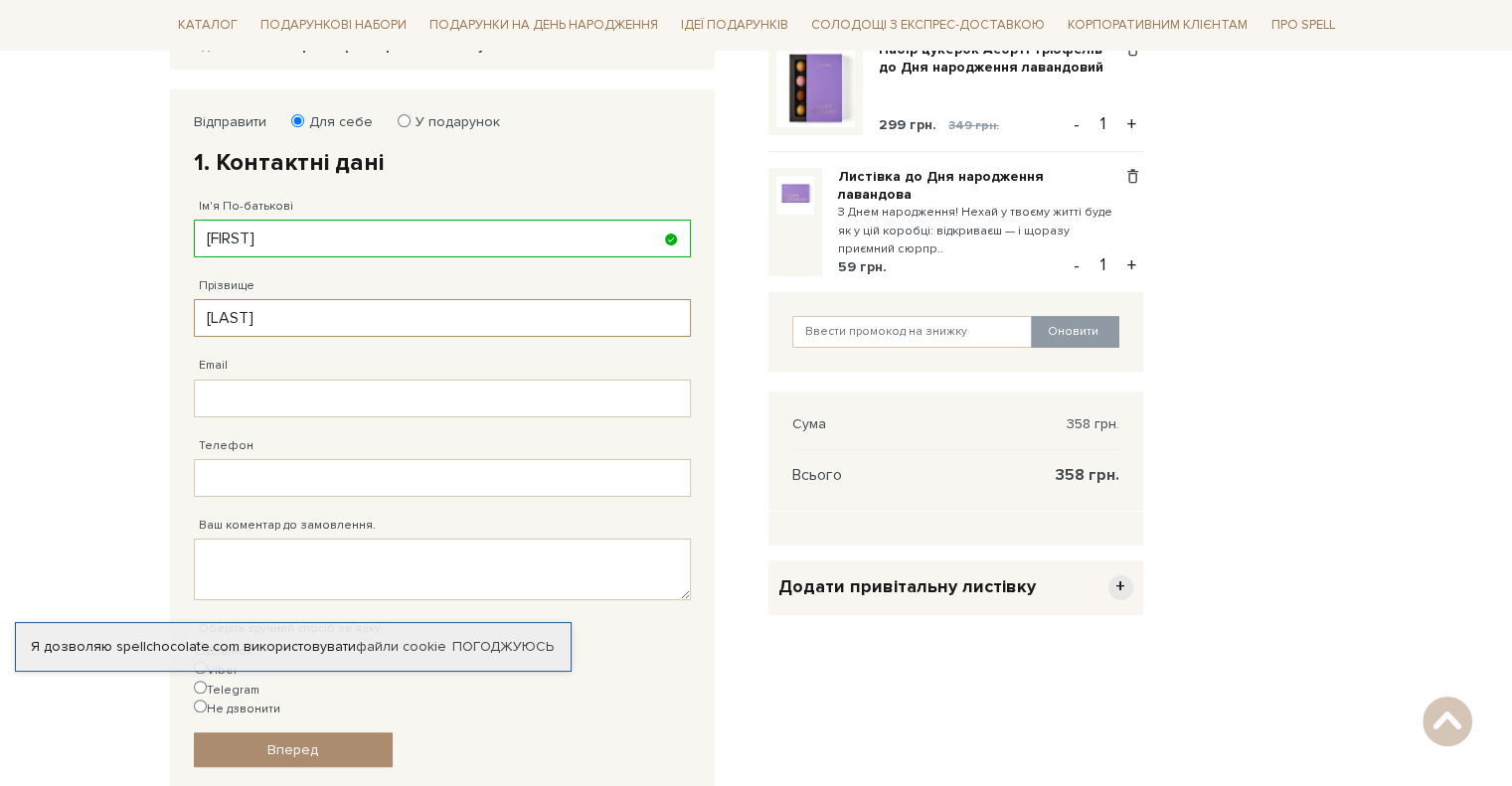 type on "[LAST]" 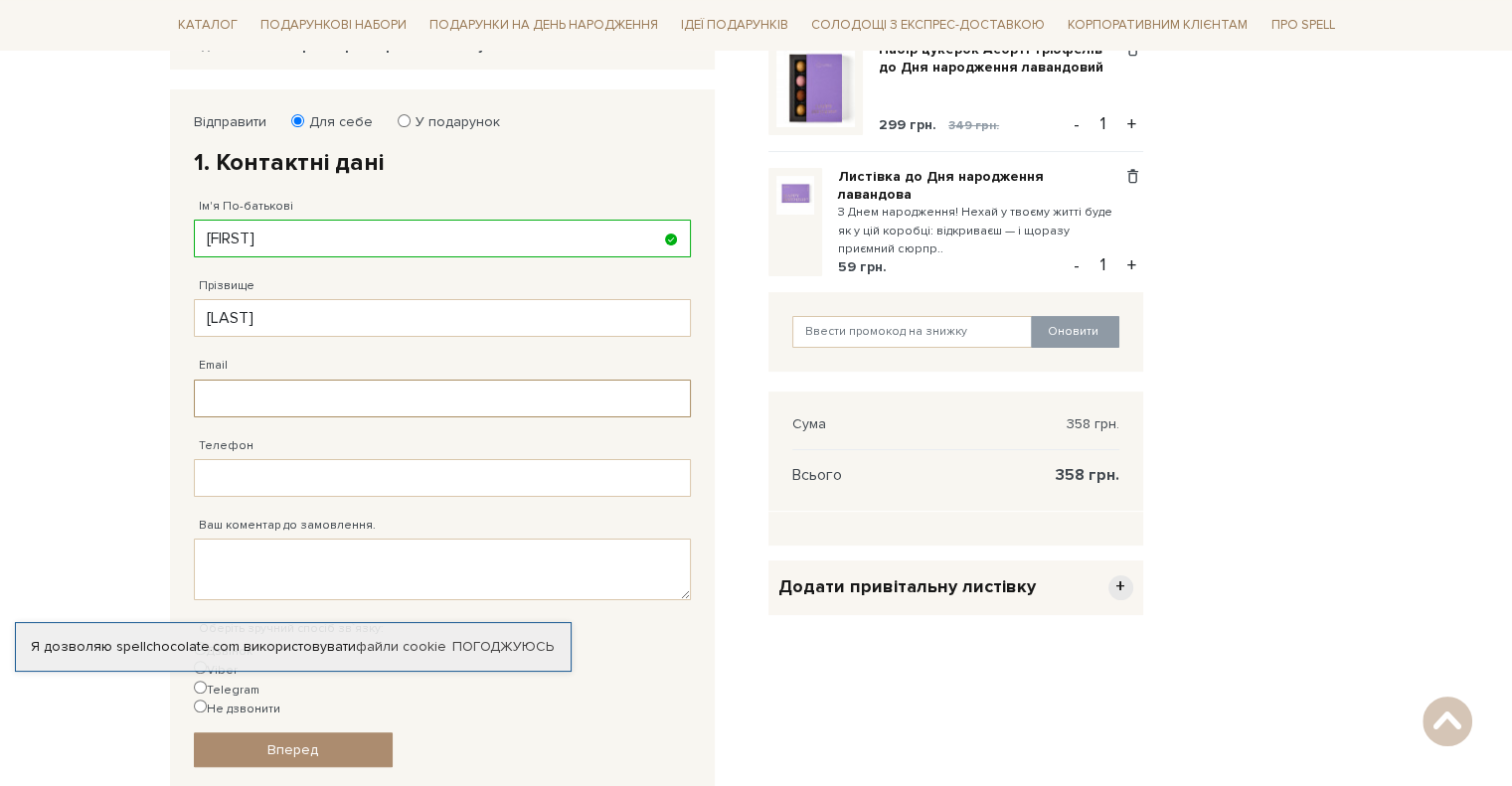 click on "Email" at bounding box center (442, 398) 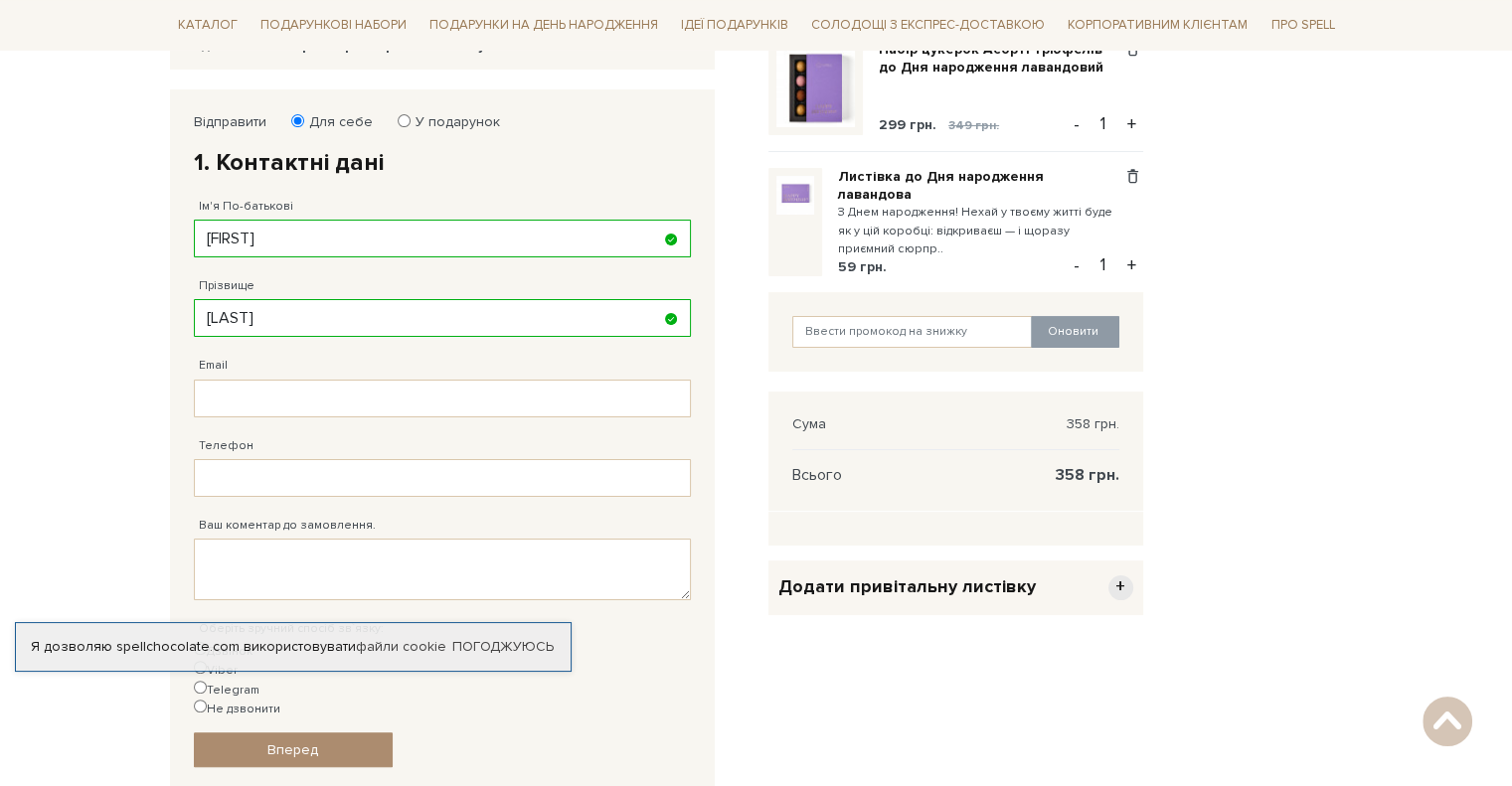 click on "У подарунок" at bounding box center (451, 122) 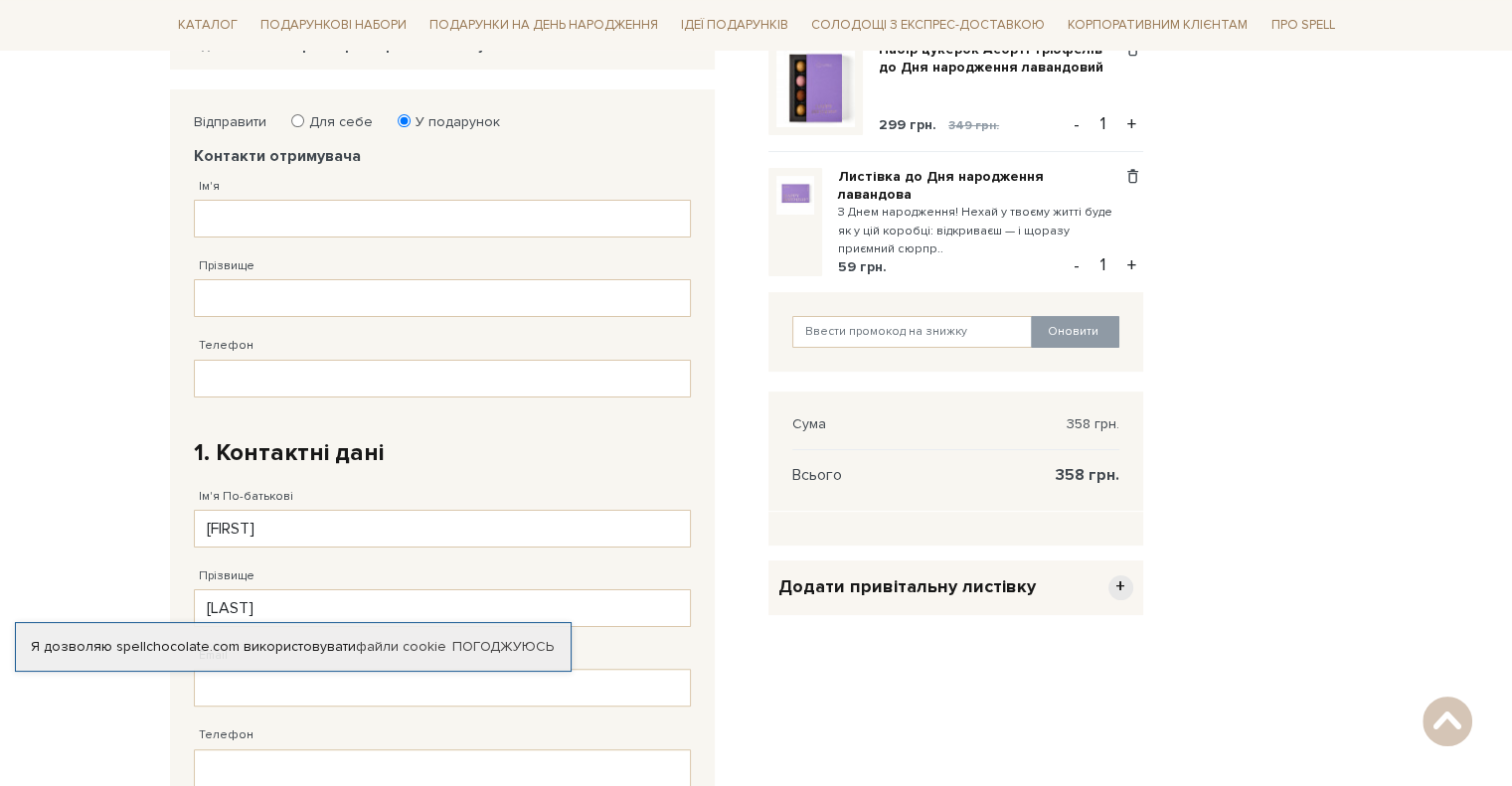 click on "Для себе" at bounding box center (297, 120) 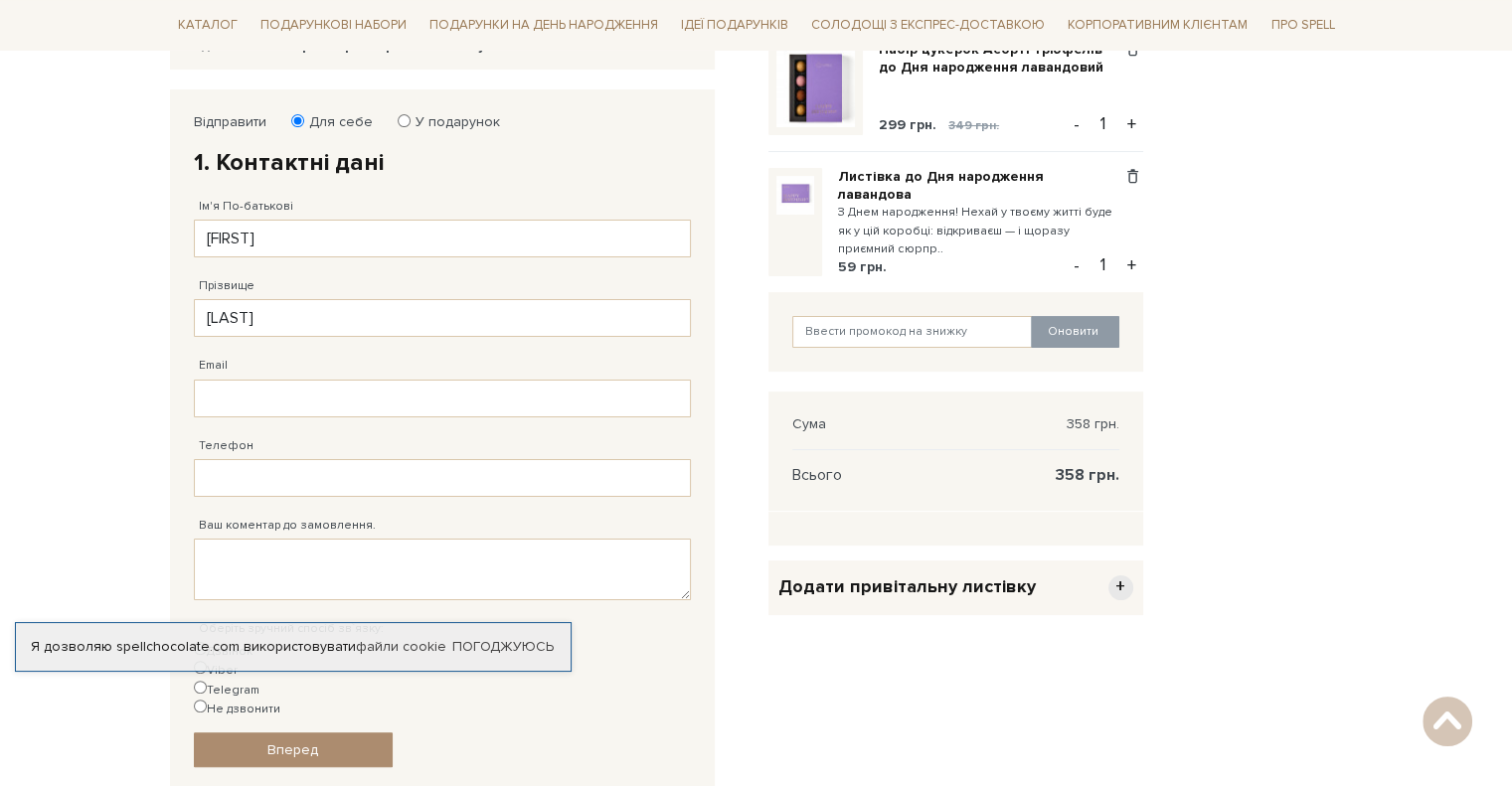 click on "Ім'я По-батькові" at bounding box center (246, 207) 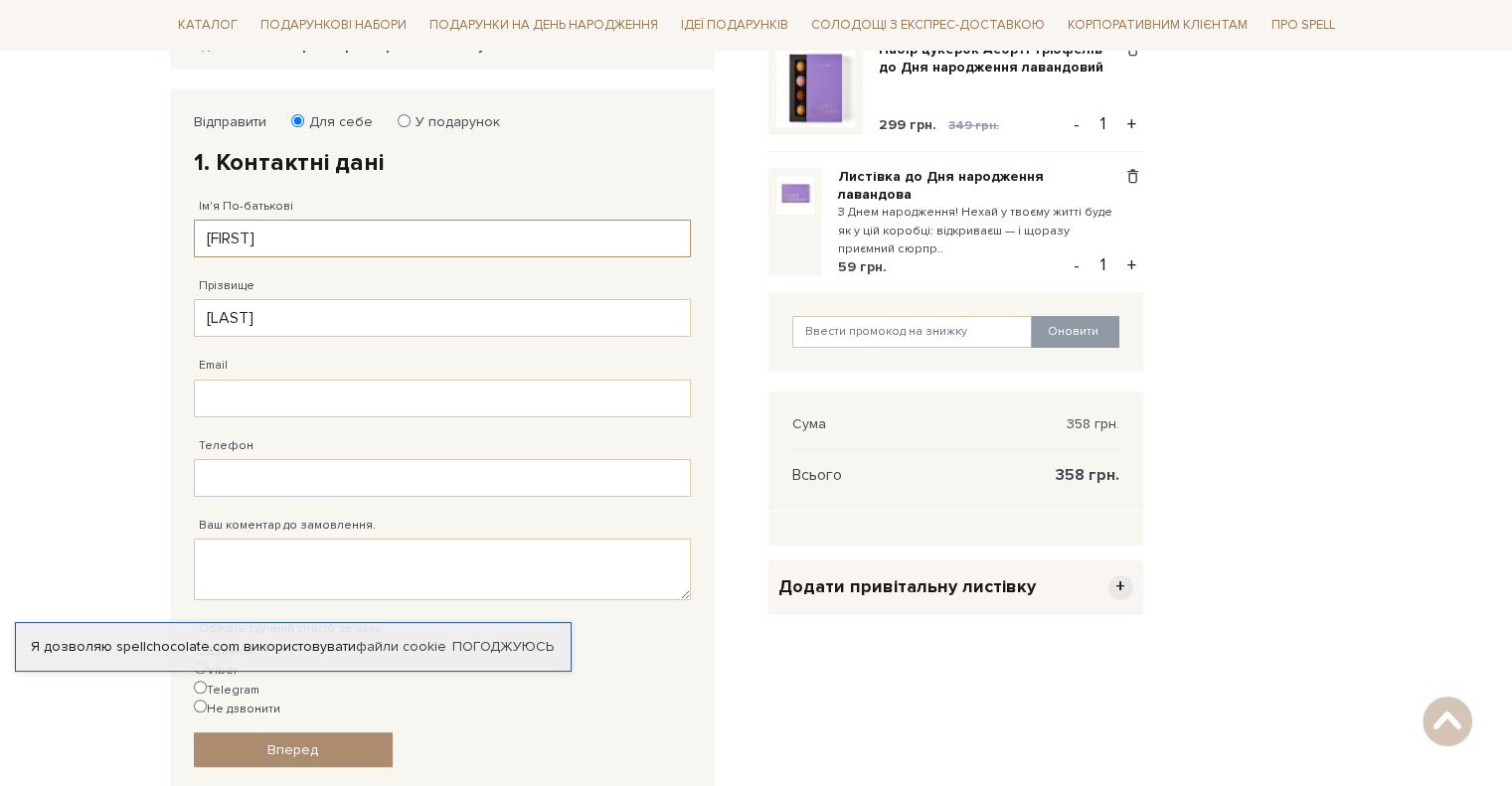 click on "[FIRST]" at bounding box center [442, 238] 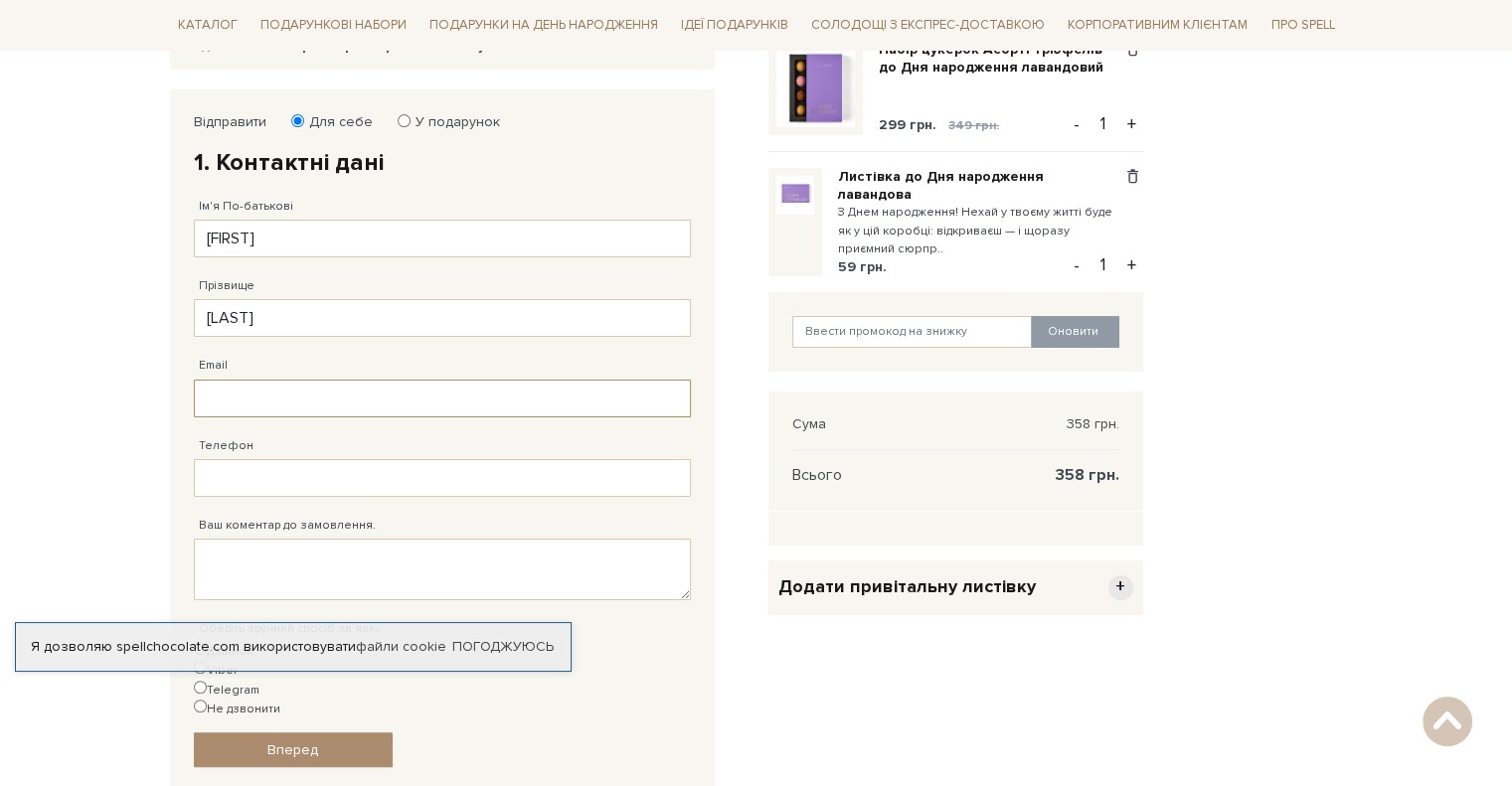 click on "Email" at bounding box center [442, 398] 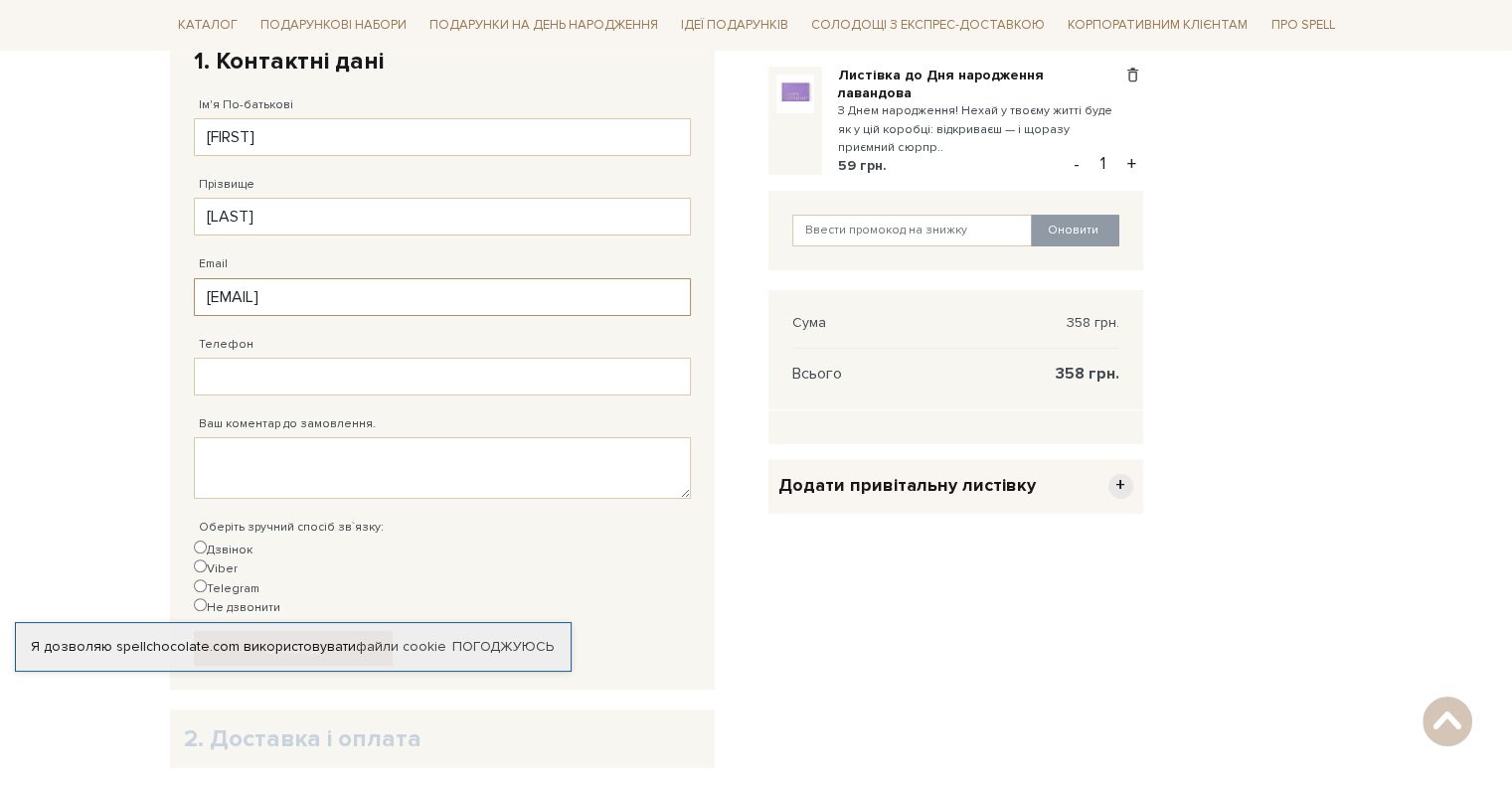scroll, scrollTop: 497, scrollLeft: 0, axis: vertical 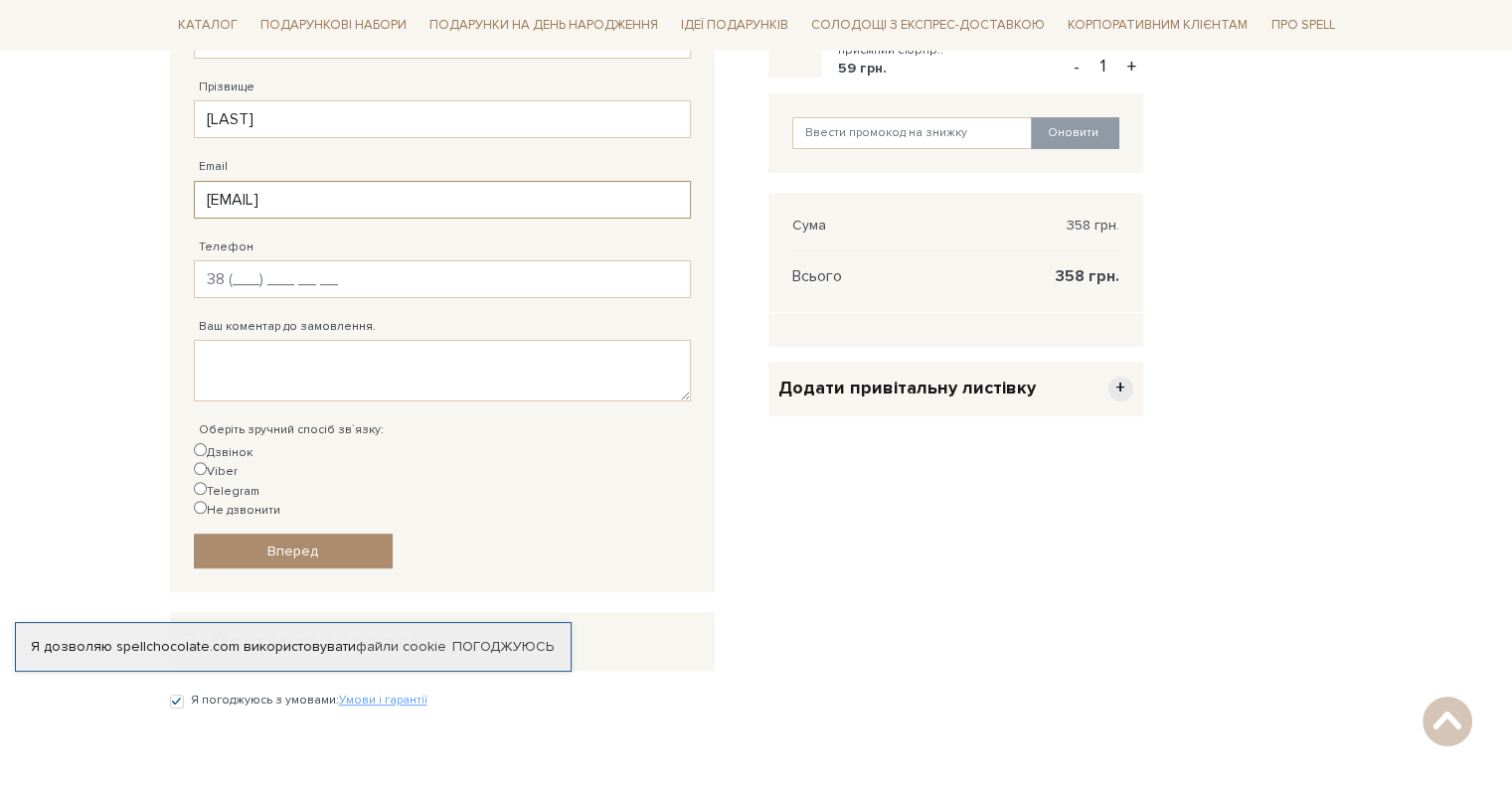 type on "[EMAIL]" 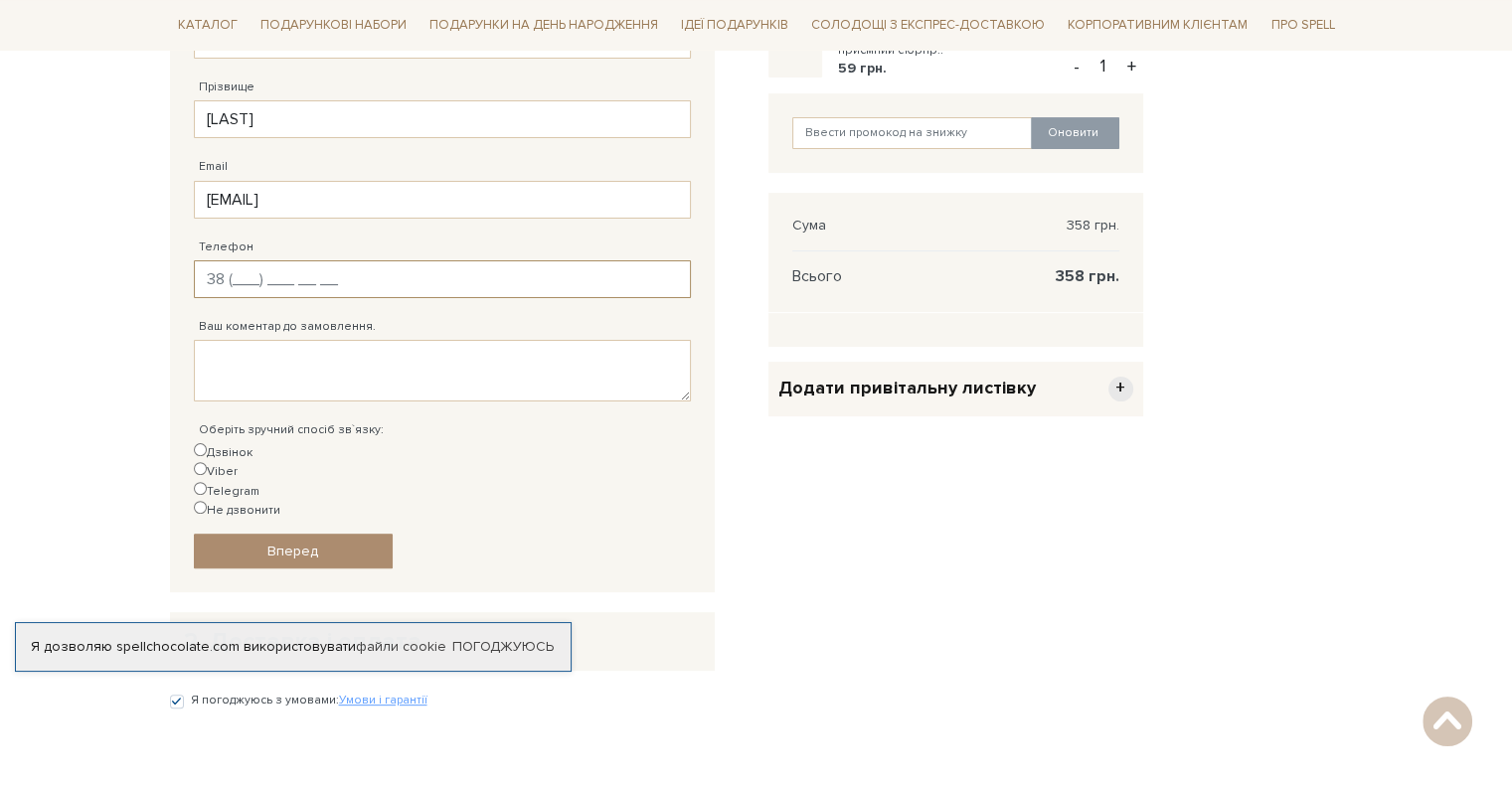click on "Телефон" at bounding box center (442, 279) 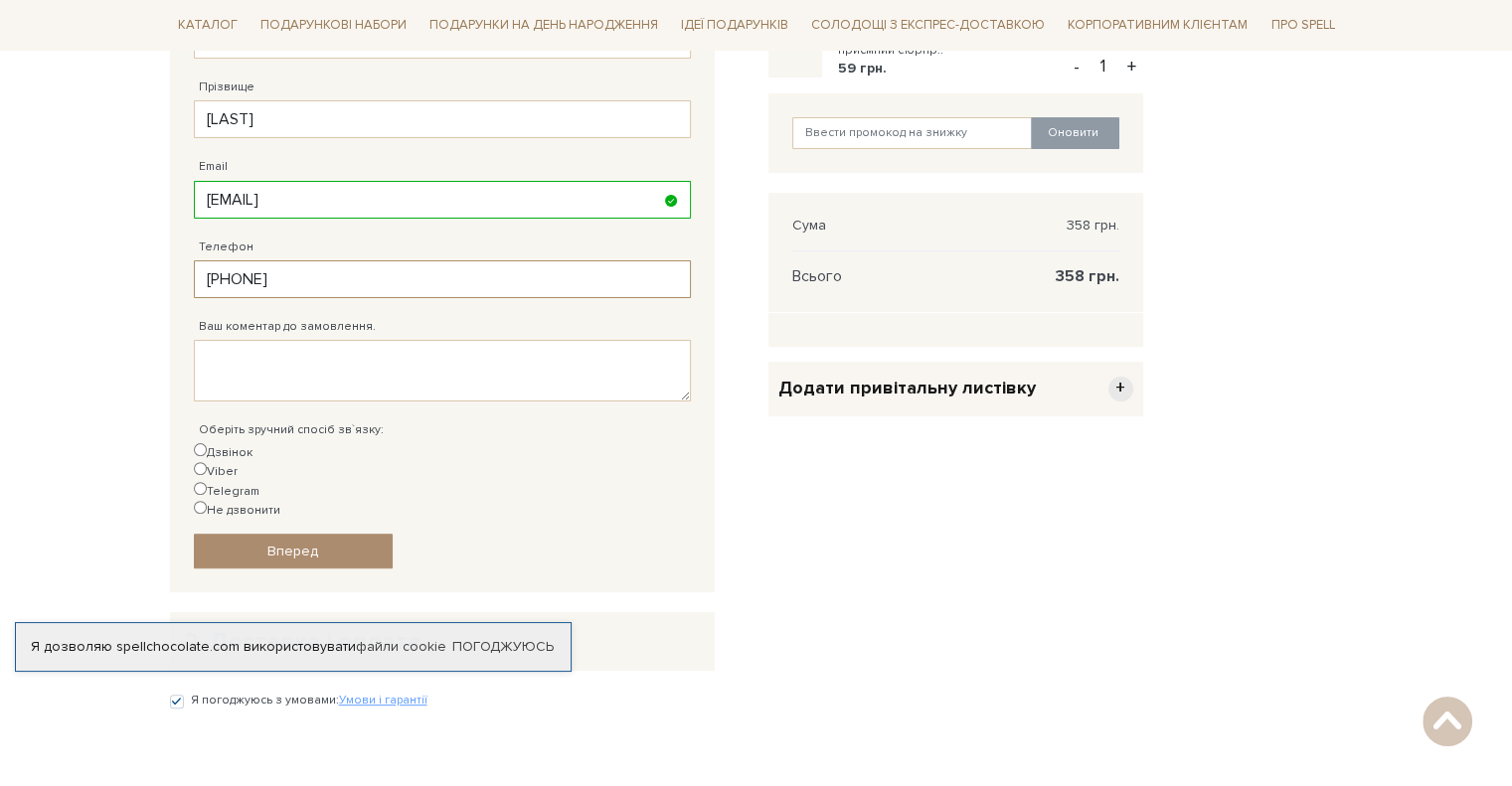 type on "[PHONE]" 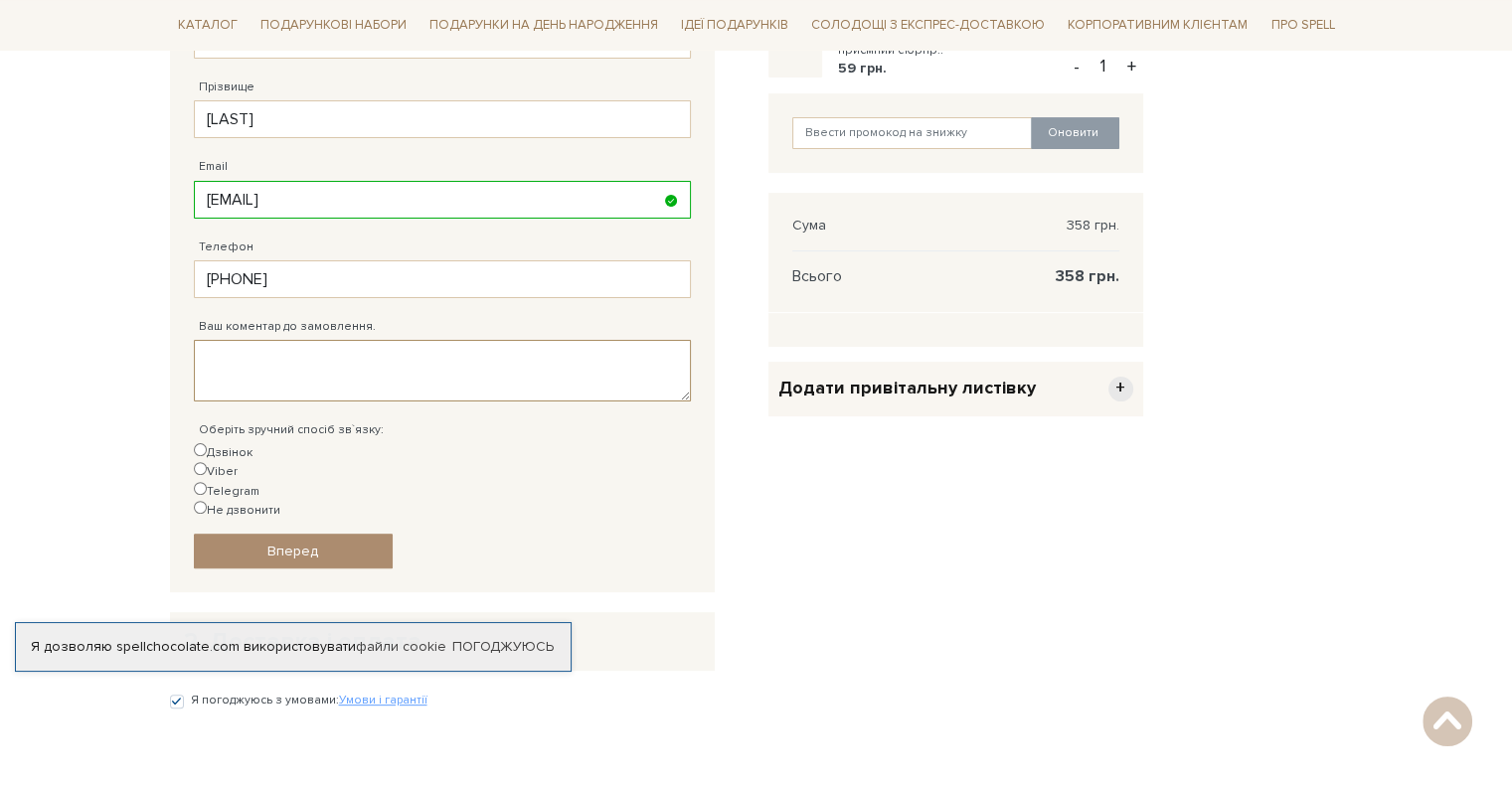 click on "Ваш коментар до замовлення." at bounding box center [442, 371] 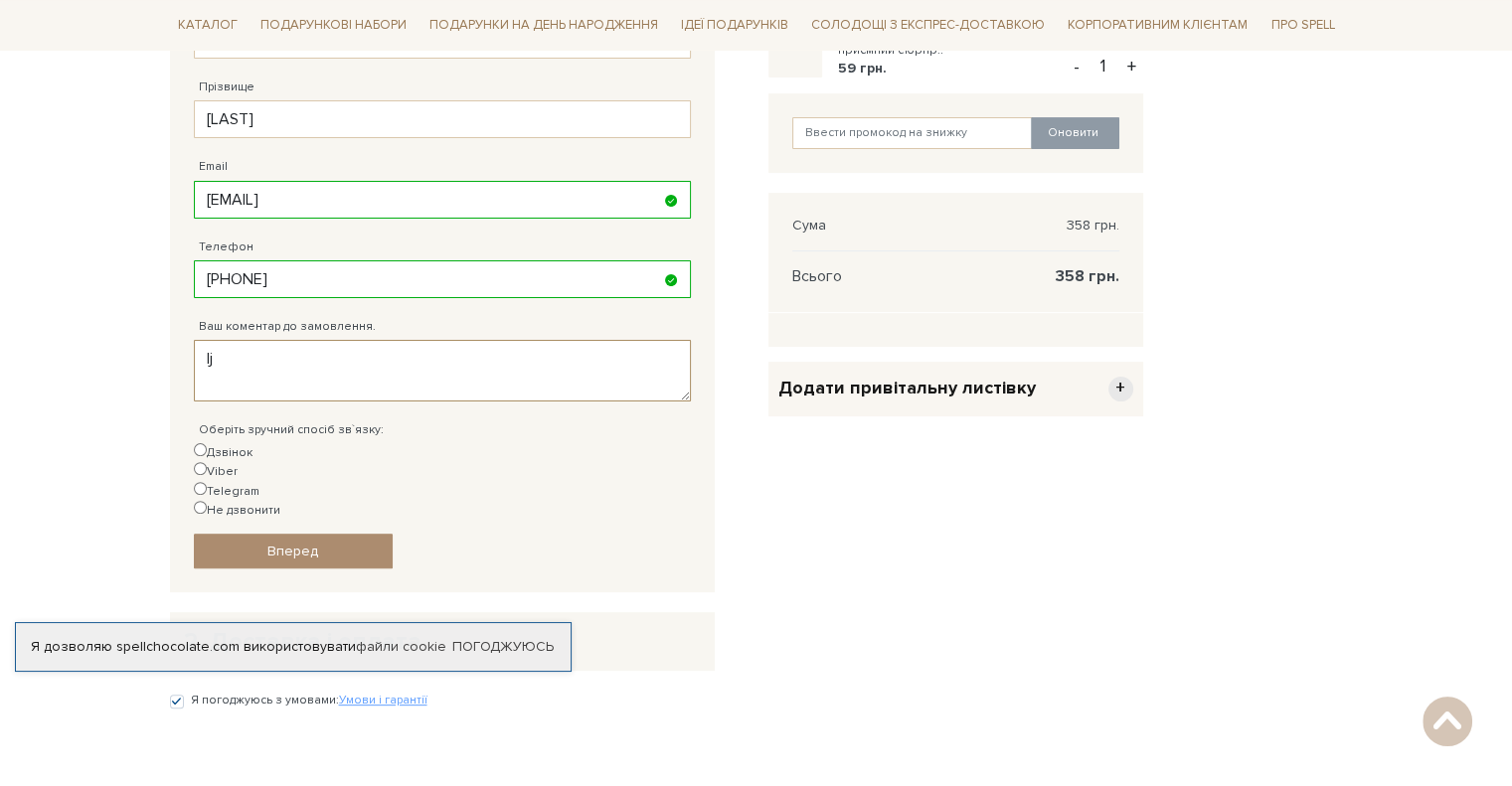 type on "l" 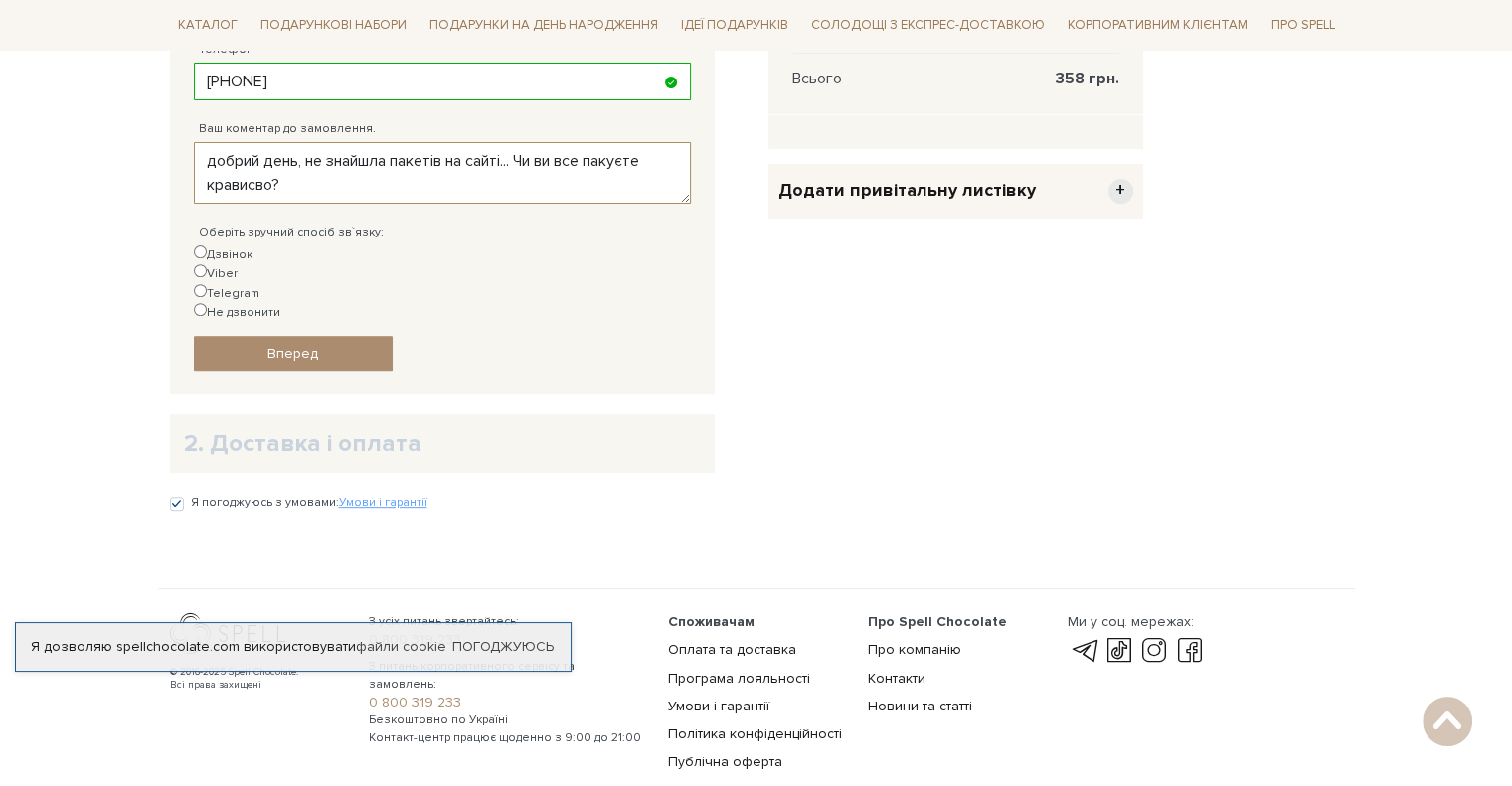 scroll, scrollTop: 696, scrollLeft: 0, axis: vertical 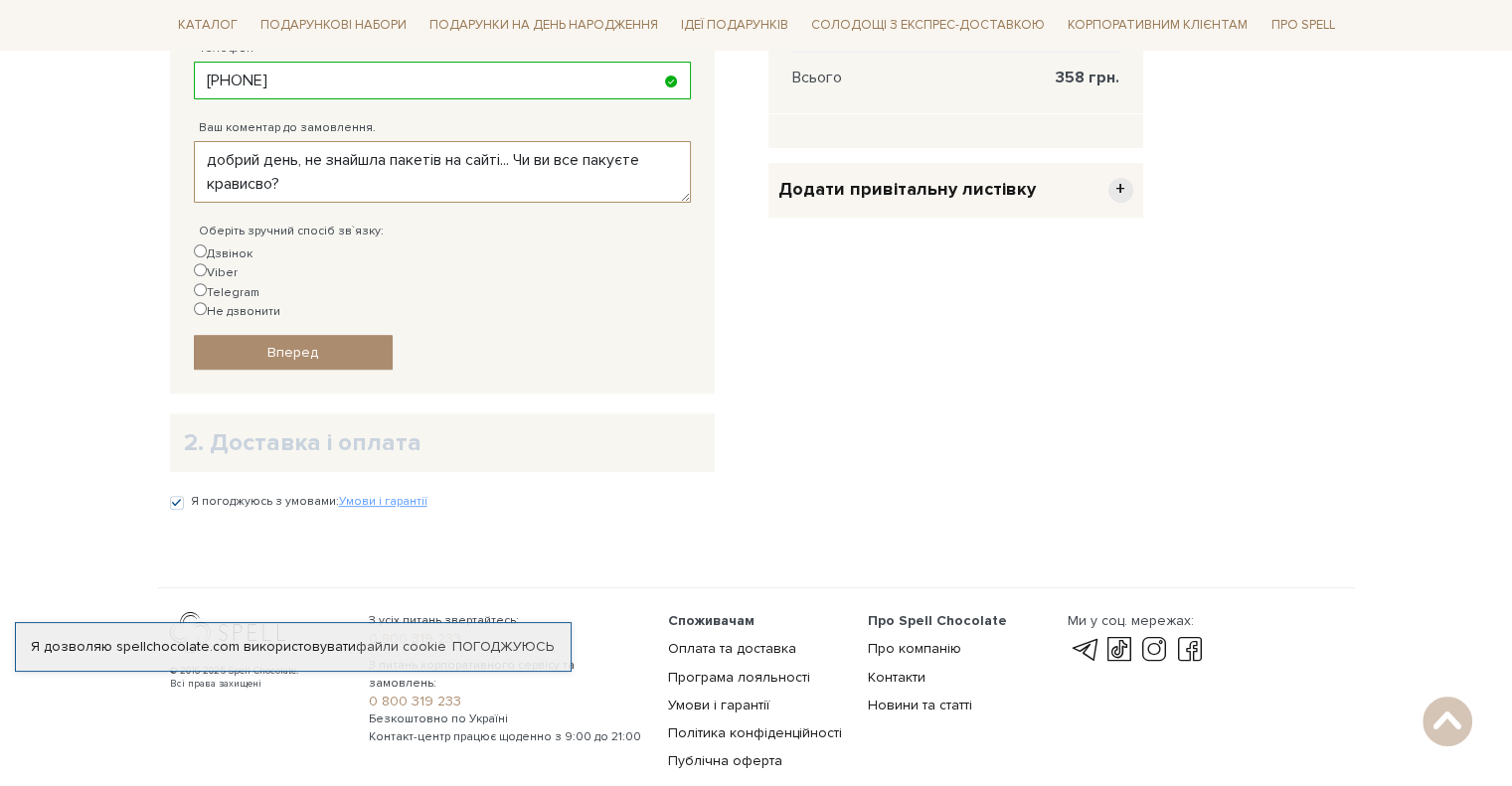type on "добрий день, не знайшла пакетів на сайті... Чи ви все пакуєте крависво?" 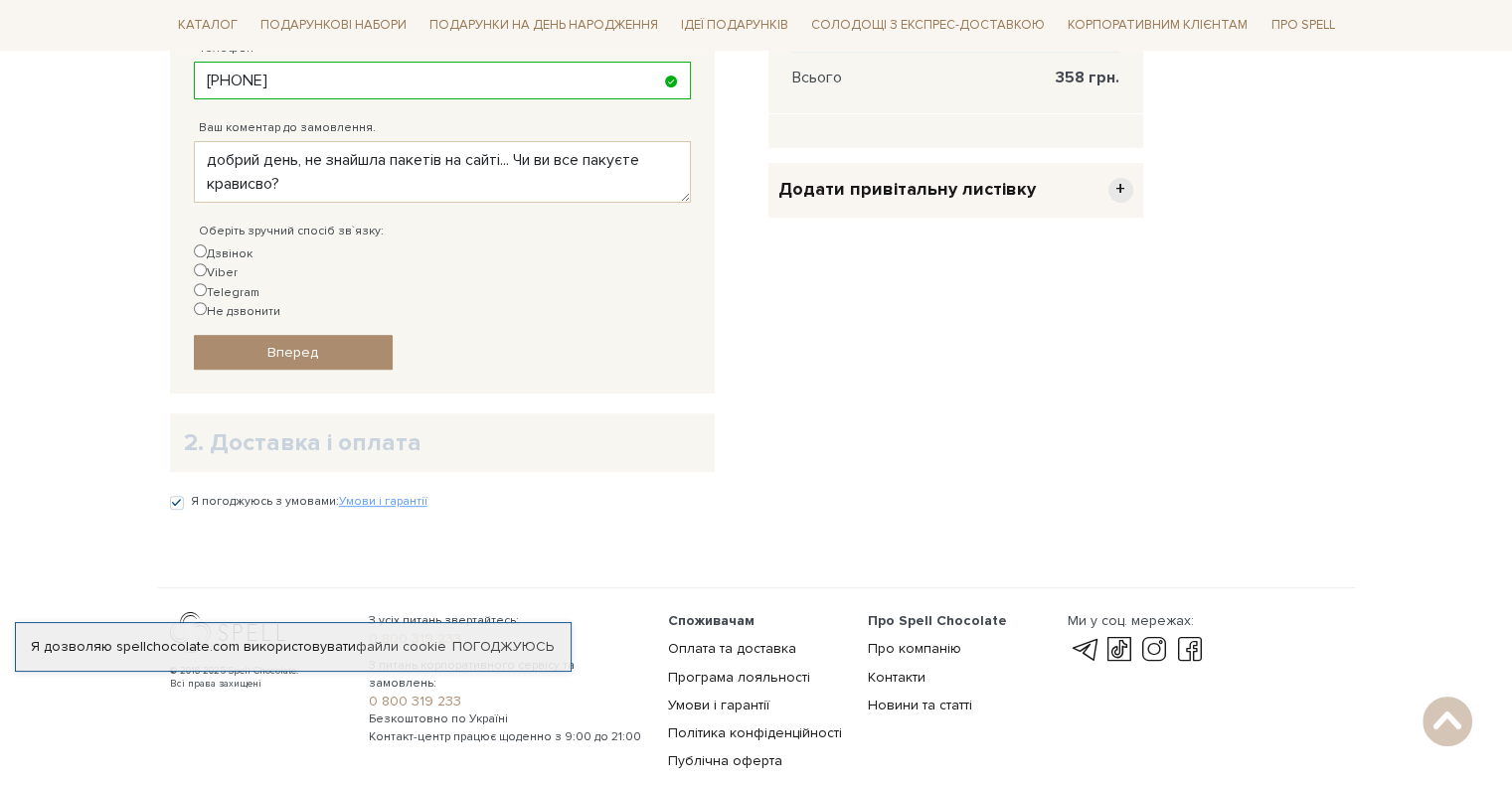 click on "Viber" at bounding box center [200, 269] 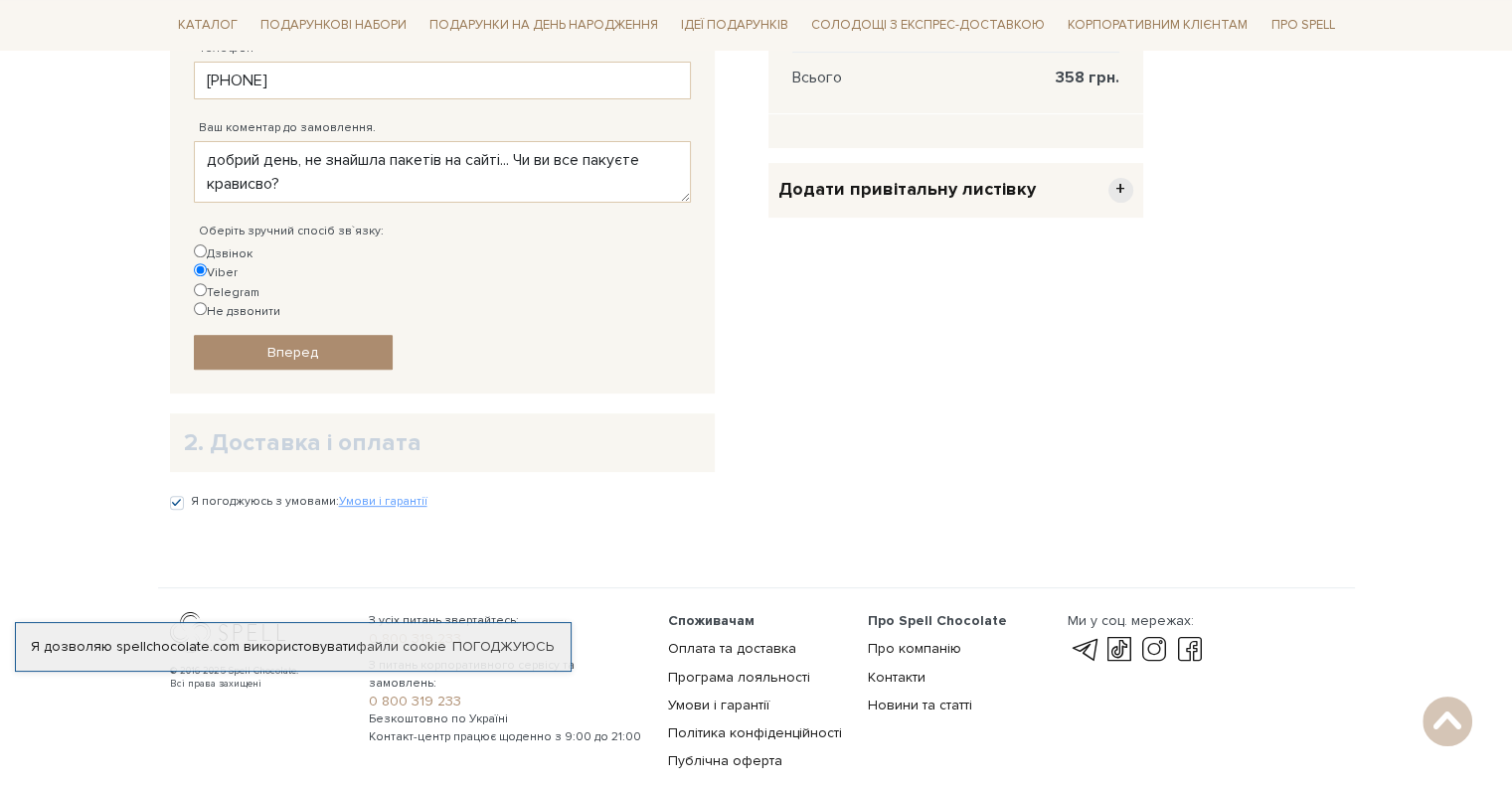click on "Вперед" at bounding box center (292, 352) 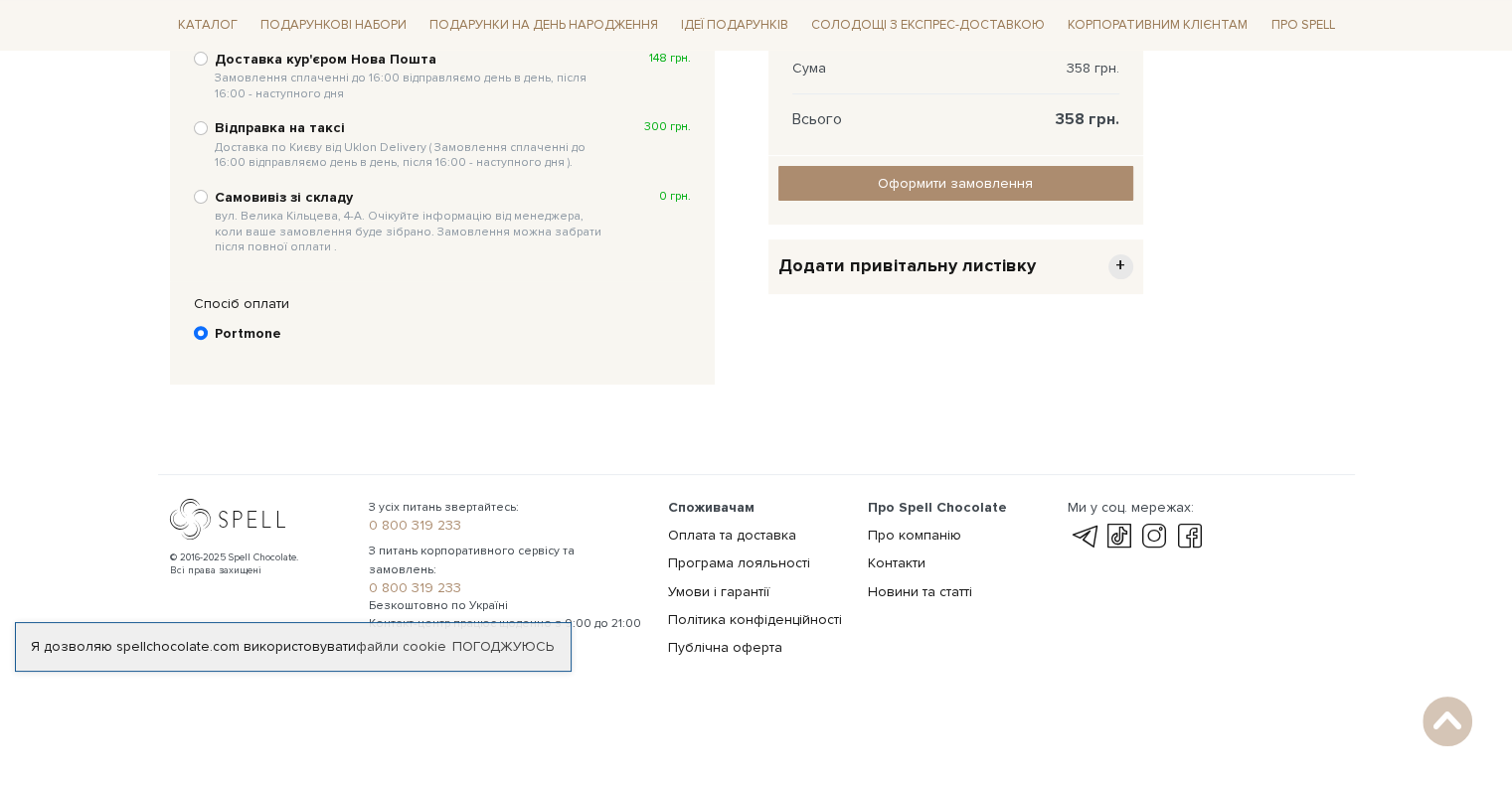 scroll, scrollTop: 387, scrollLeft: 0, axis: vertical 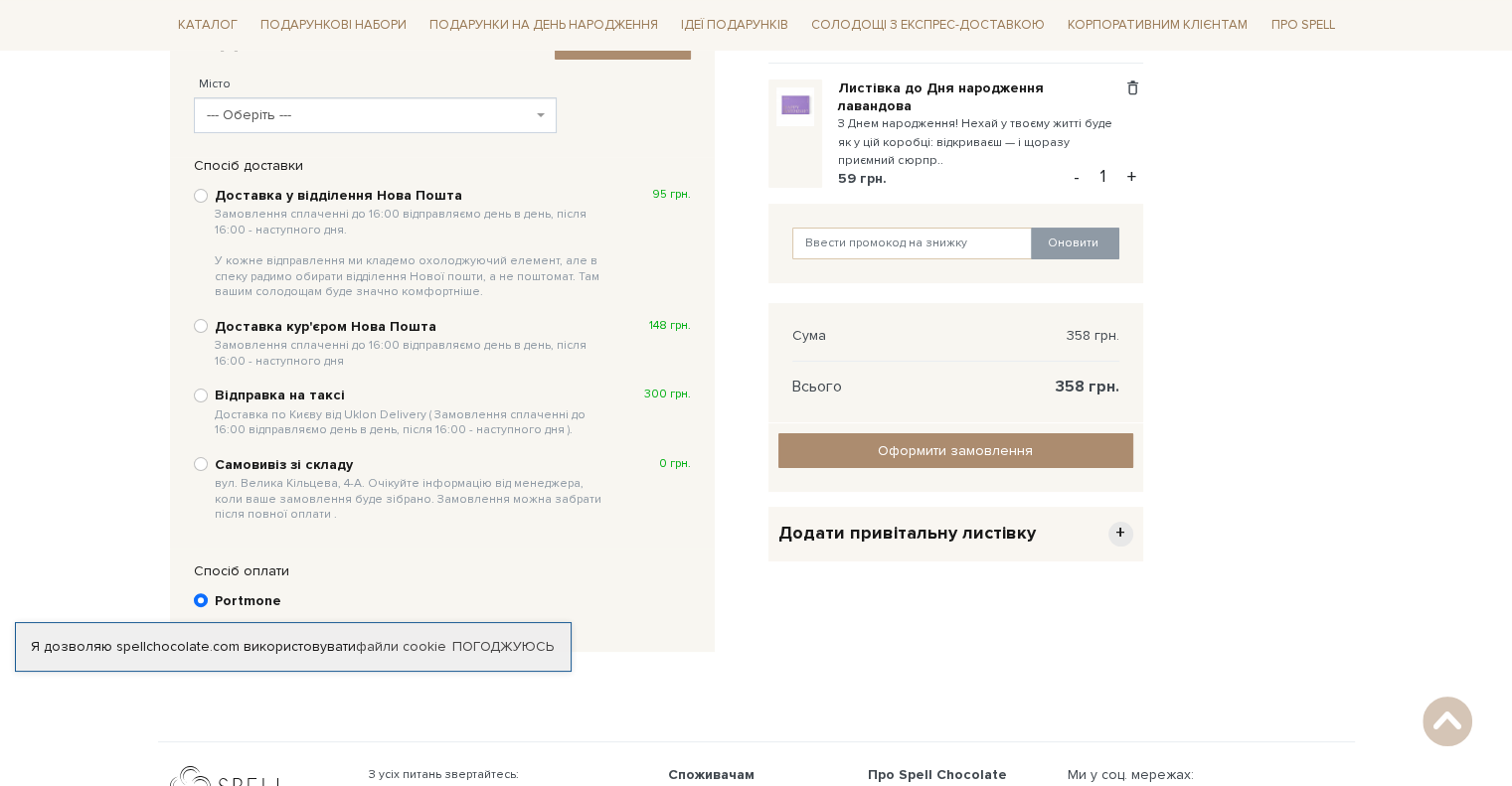click on "--- Оберіть ---" at bounding box center (369, 115) 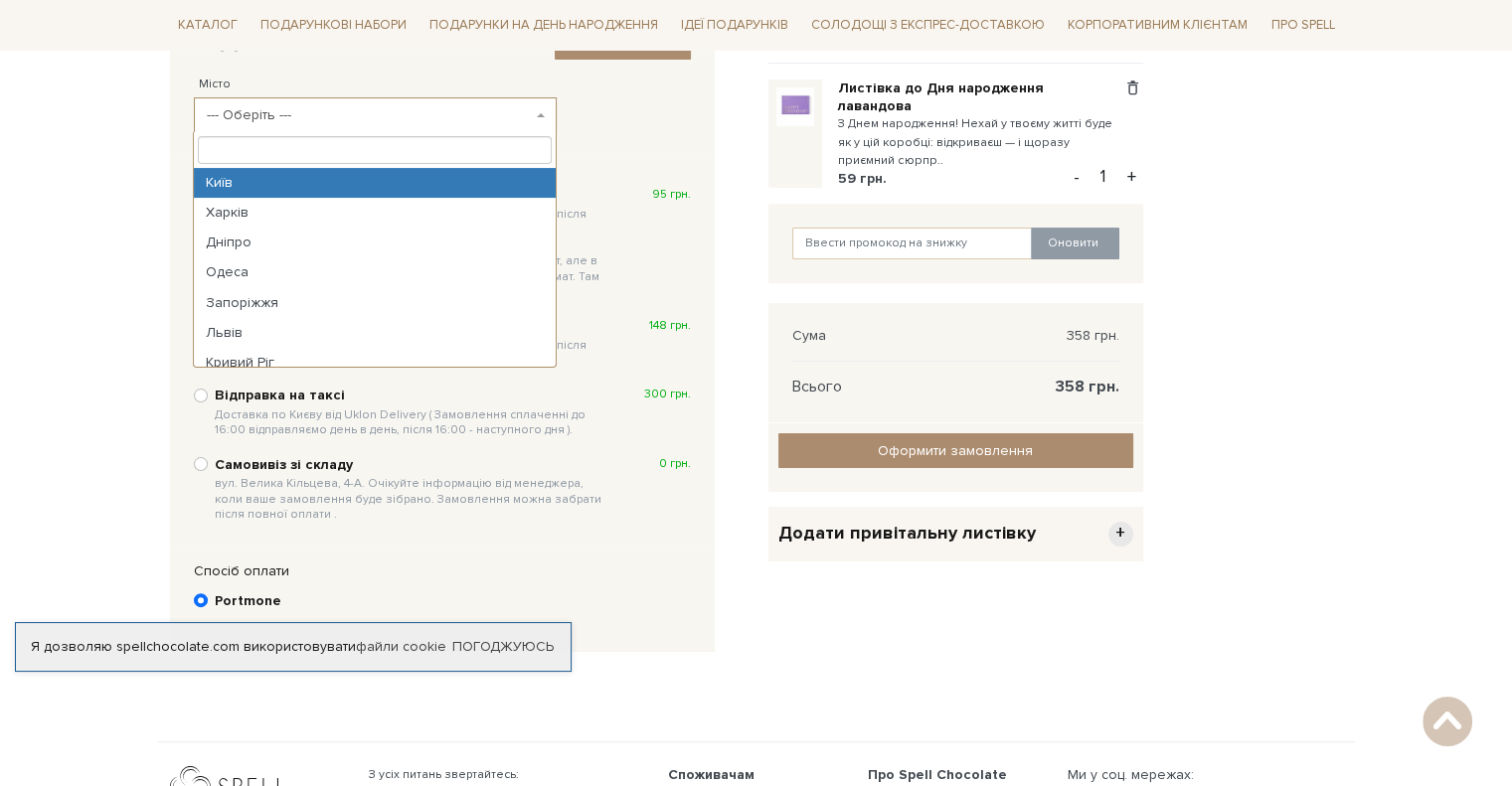 select on "Київ" 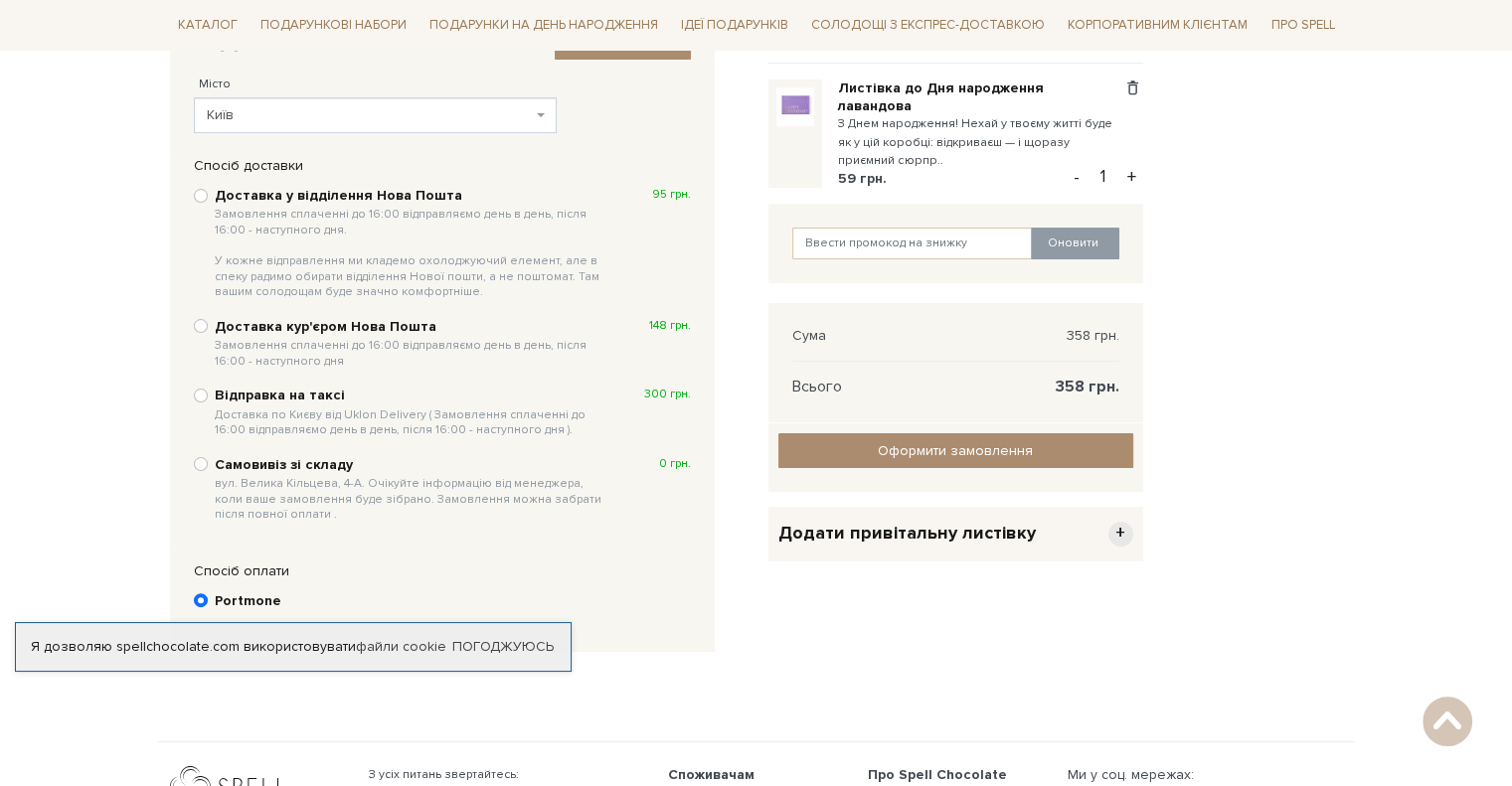 click on "Подарункові набори
SALE
Корпоративним клієнтам
Доставка і оплата
Консультація: [PHONE]
Передзвонити мені
Ук                 |
En
|
🎁До кінця липня купуйте один сет цукерок на 6 шт – другий отримуйте в подарунок! Місяць шоколаду в Spell:  обрати свій сет >>
обрати свій сет >>
|" at bounding box center (756, 283) 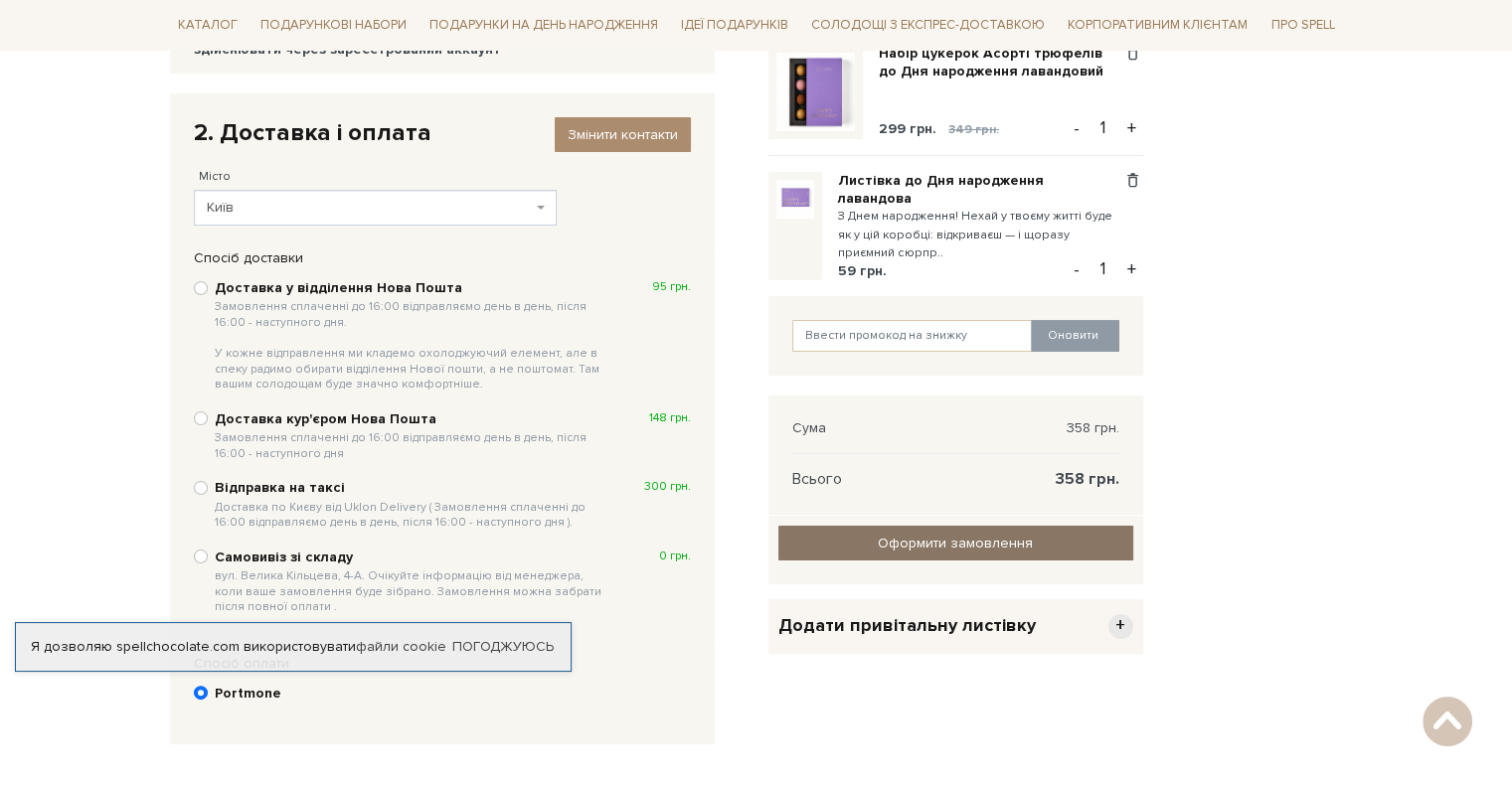 scroll, scrollTop: 188, scrollLeft: 0, axis: vertical 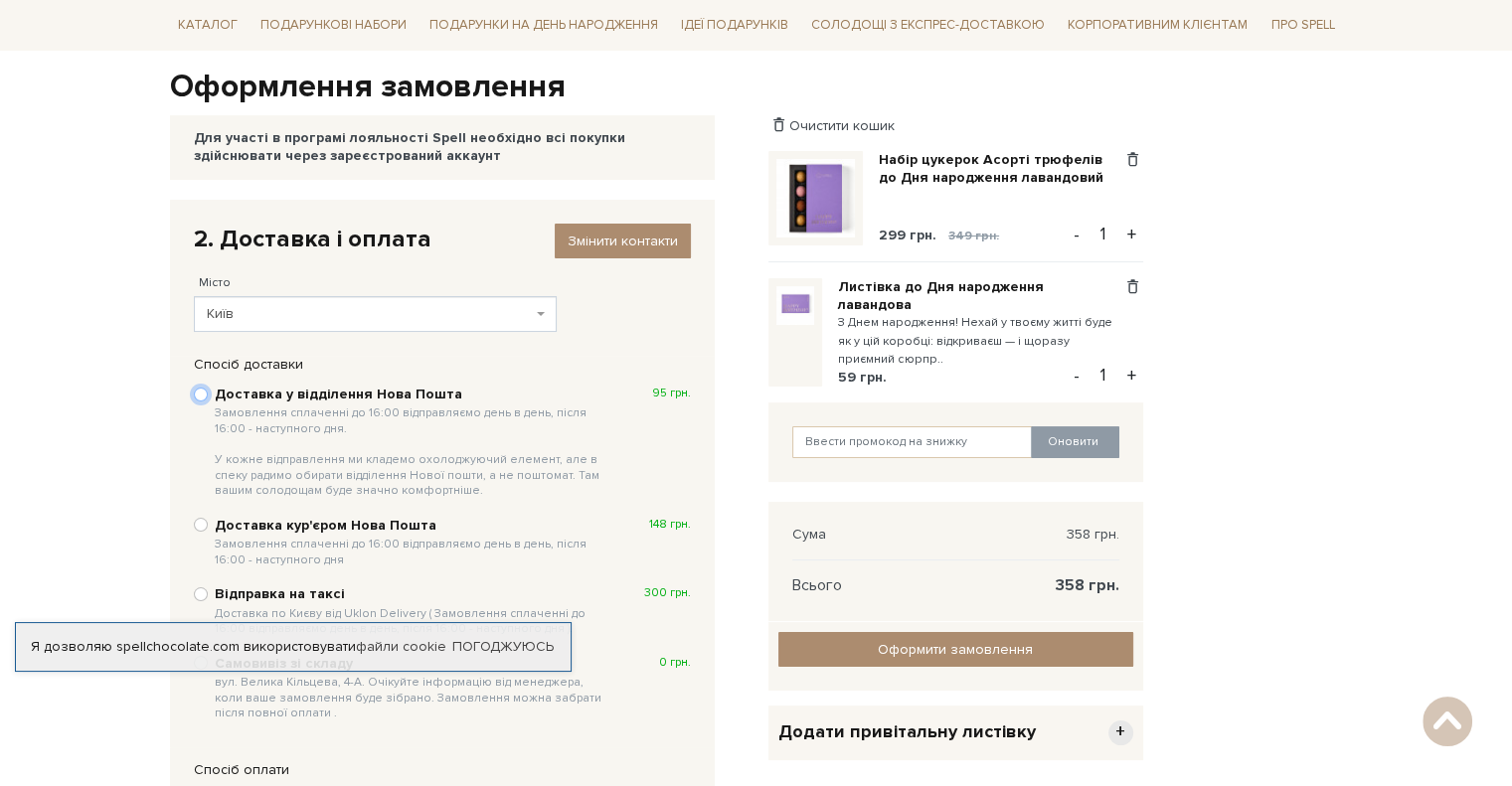 click on "Доставка у відділення Нова Пошта                                                                             Замовлення сплаченні до 16:00 відправляємо день в день, після 16:00 - наступного дня.
У кожне відправлення ми кладемо охолоджуючий елемент, але в спеку радимо обирати відділення Нової пошти, а не поштомат. Там вашим солодощам буде значно комфортніше.
95 грн." at bounding box center (201, 394) 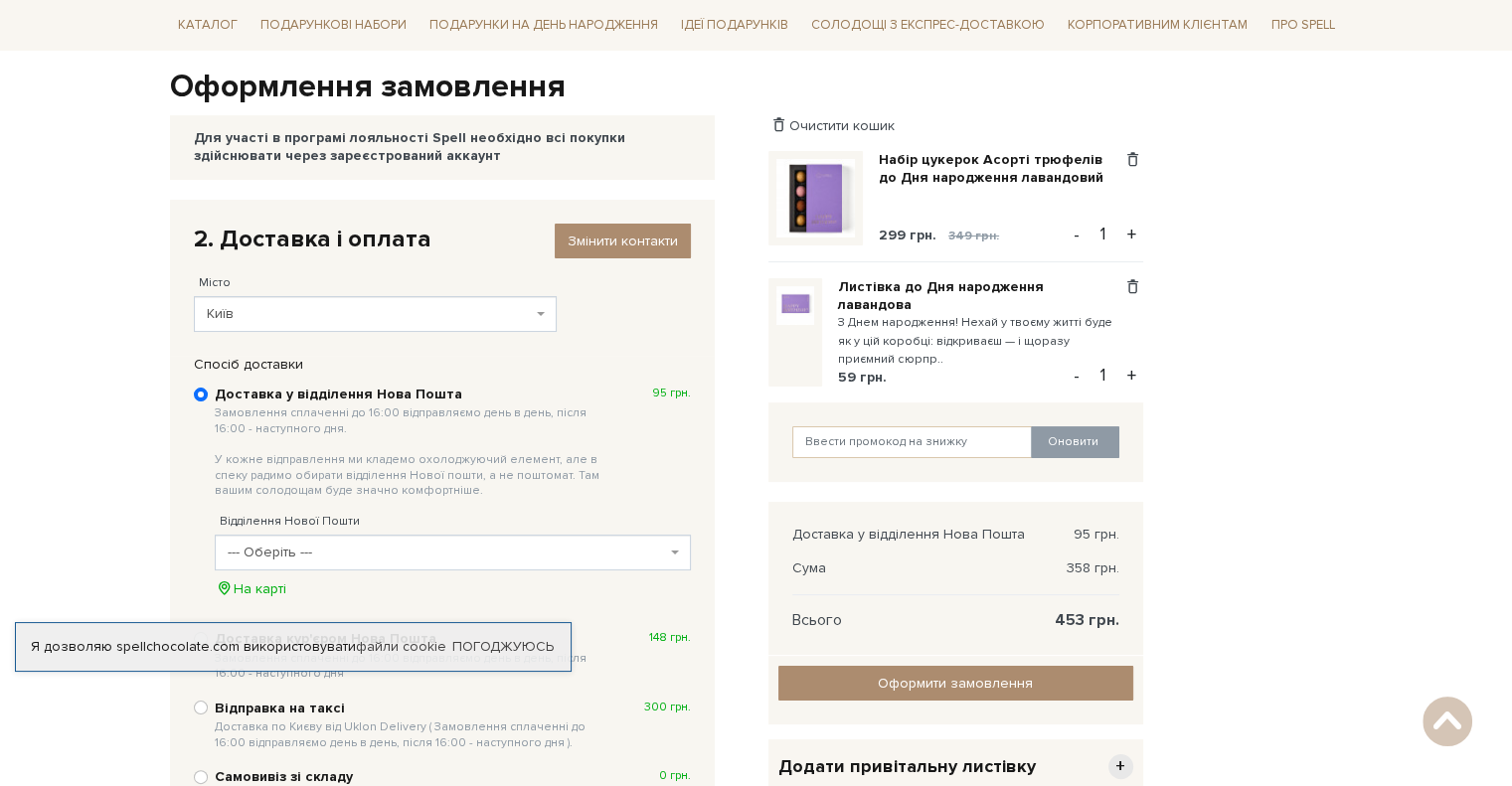 scroll, scrollTop: 287, scrollLeft: 0, axis: vertical 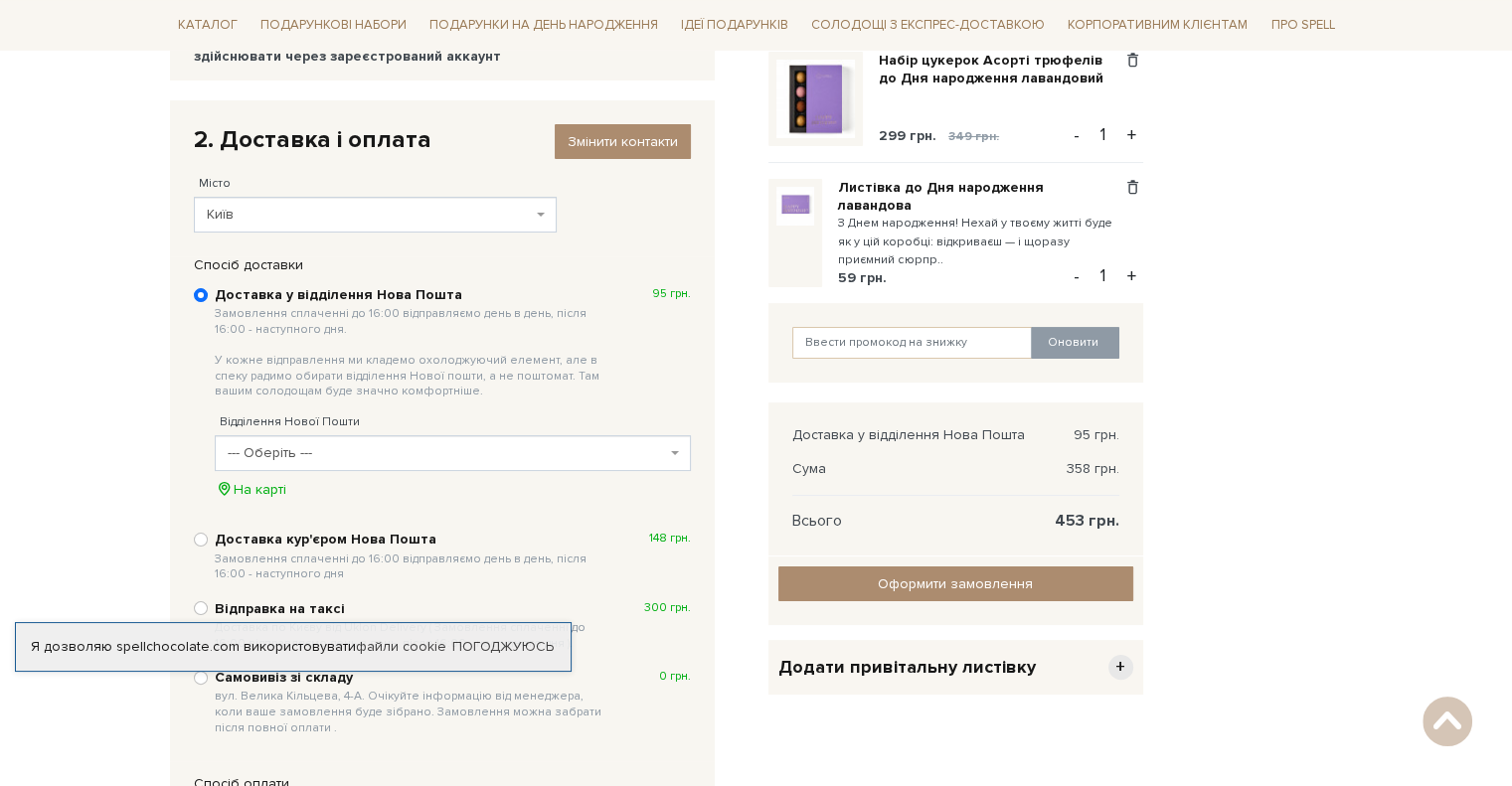click on "--- Оберіть ---" at bounding box center [446, 453] 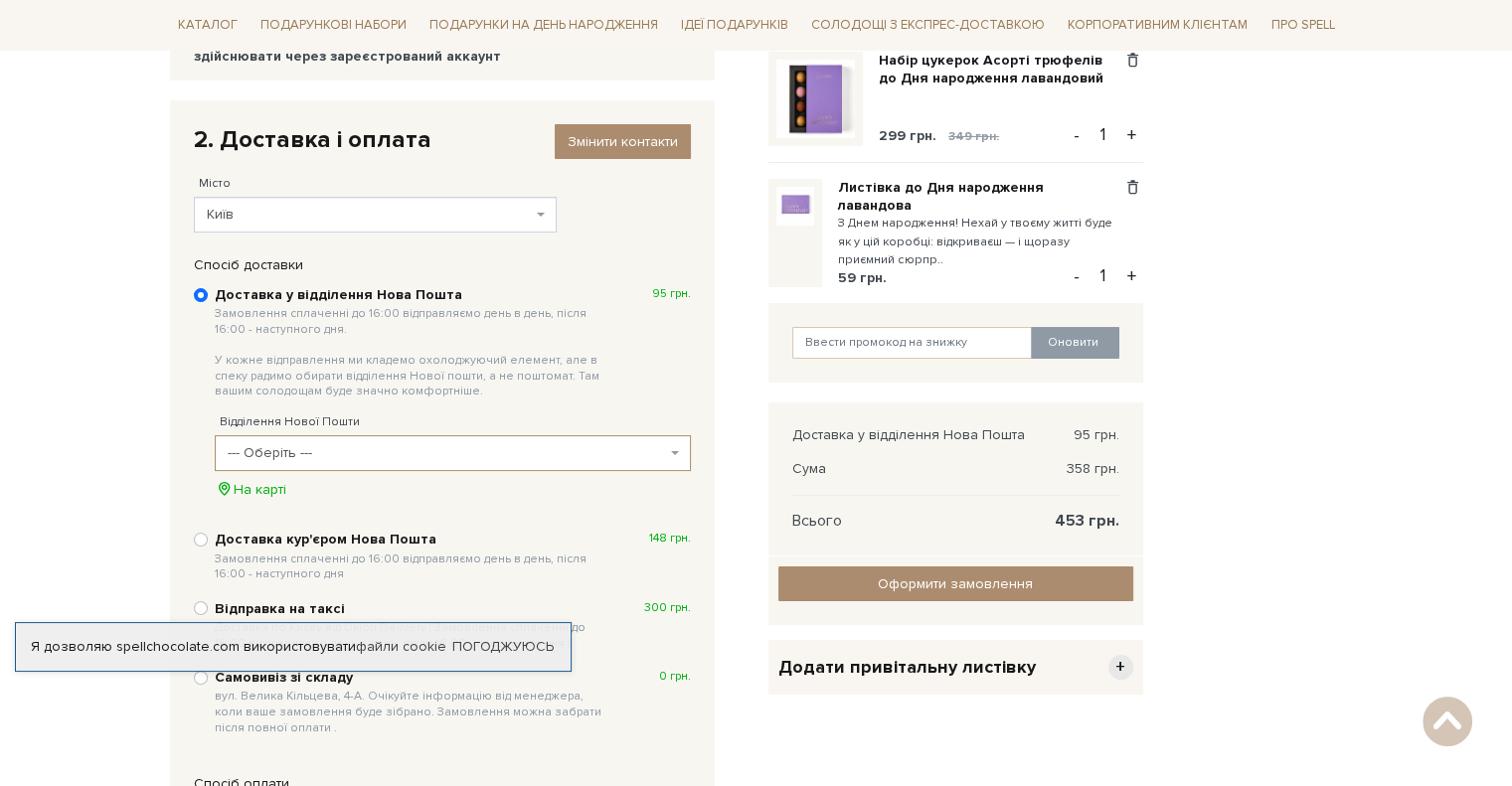 click on "--- Оберіть ---" at bounding box center [446, 453] 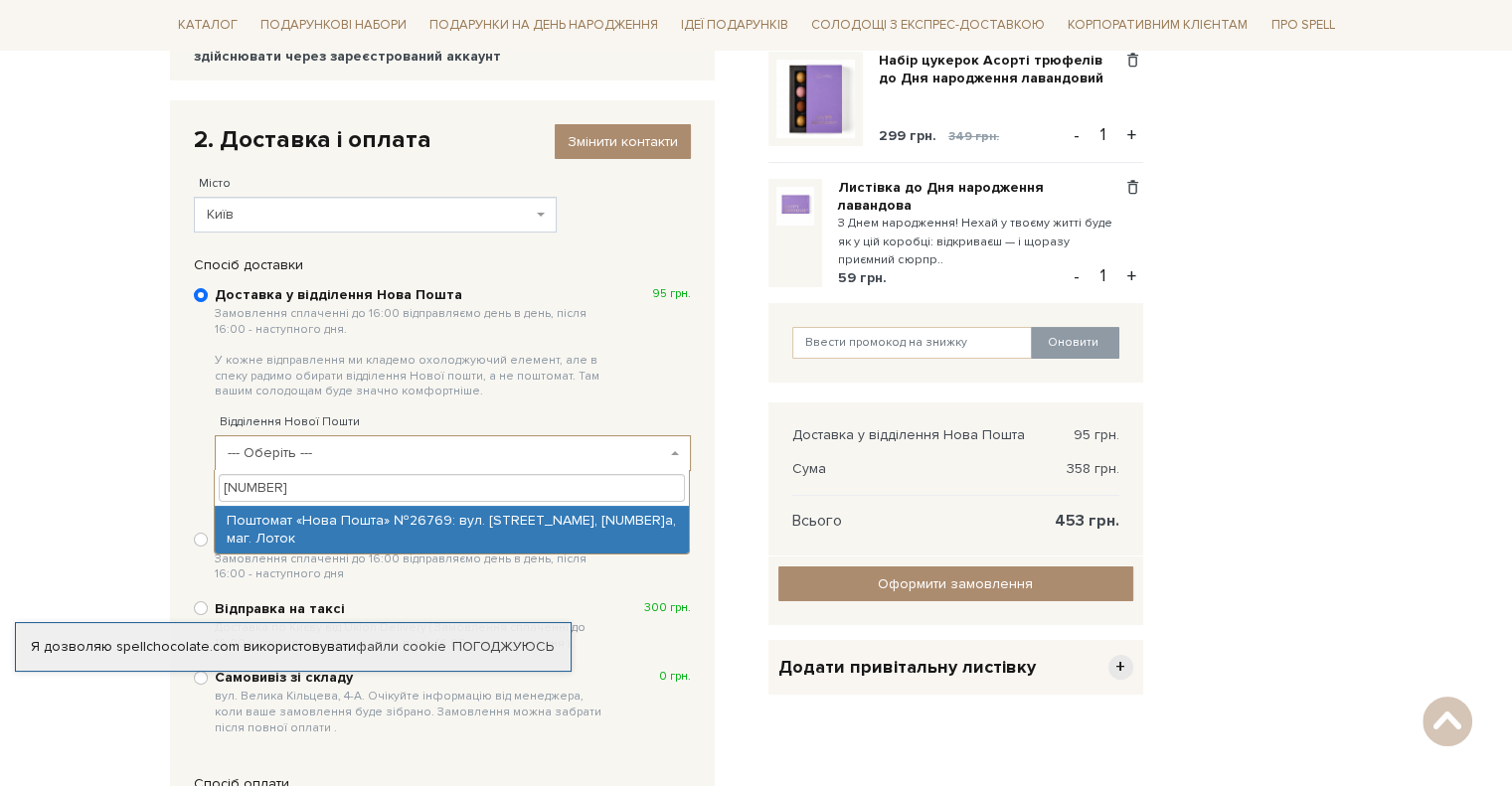 type on "[NUMBER]" 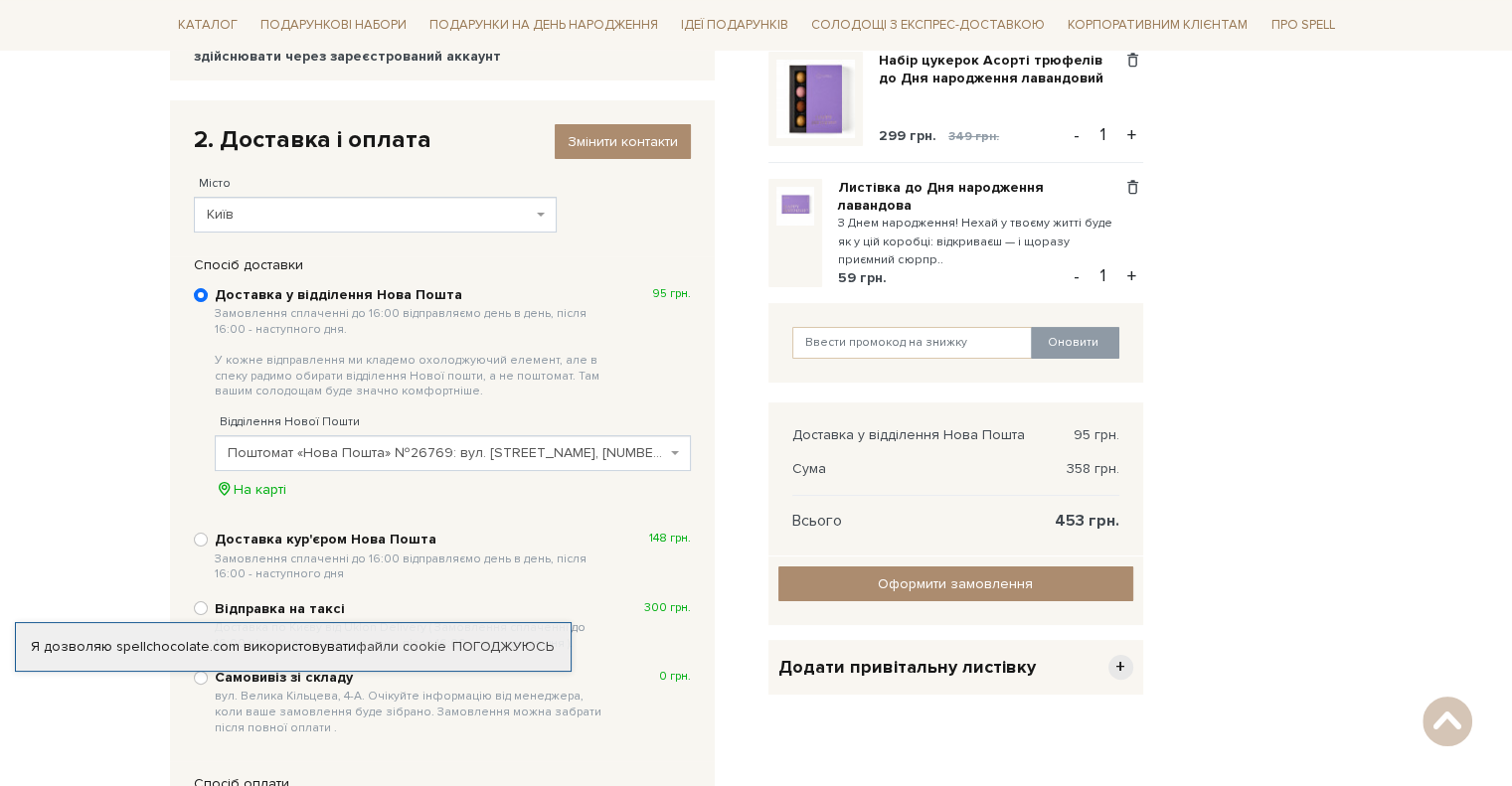 scroll, scrollTop: 486, scrollLeft: 0, axis: vertical 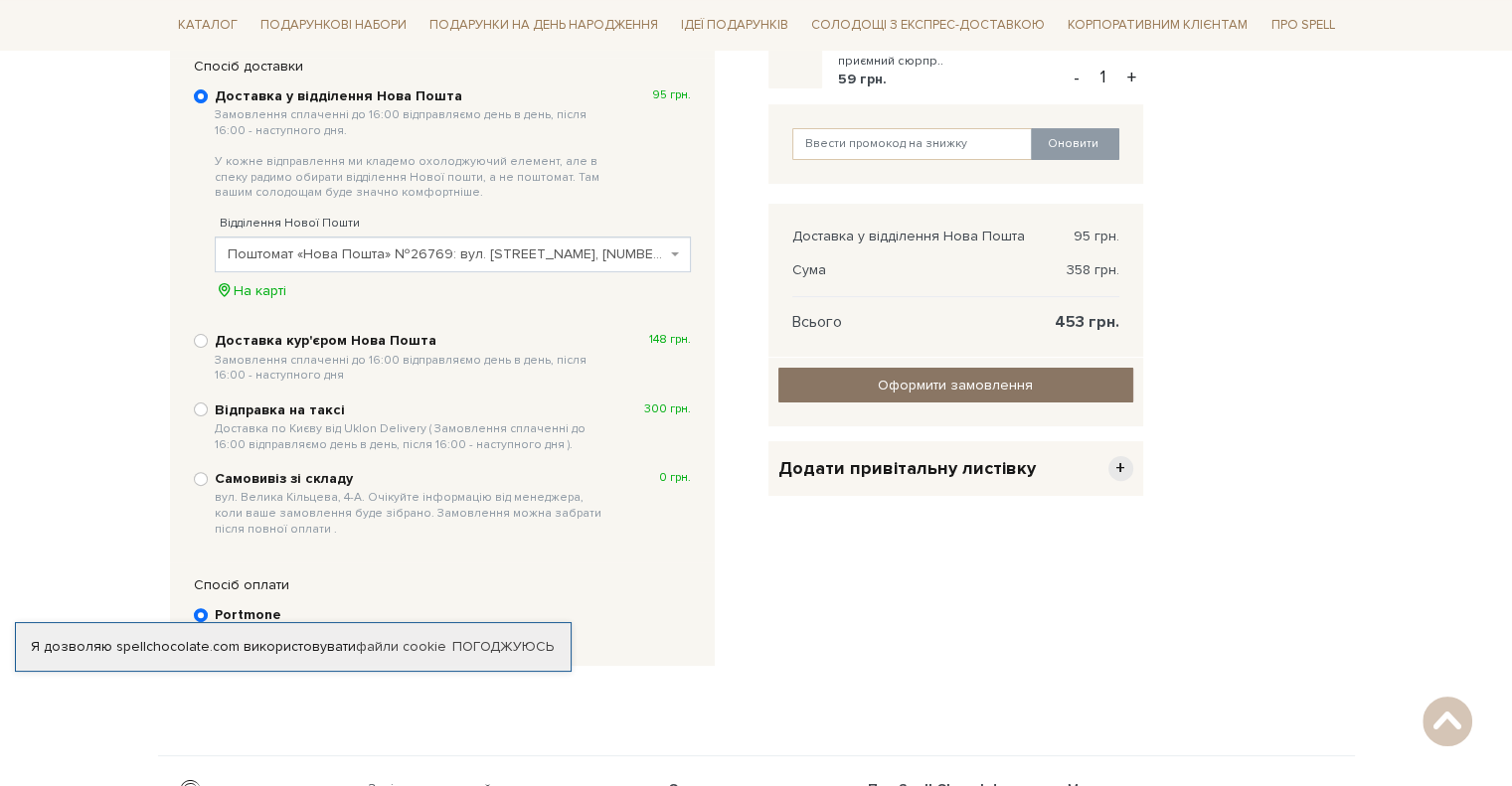click on "Оформити замовлення" at bounding box center [955, 385] 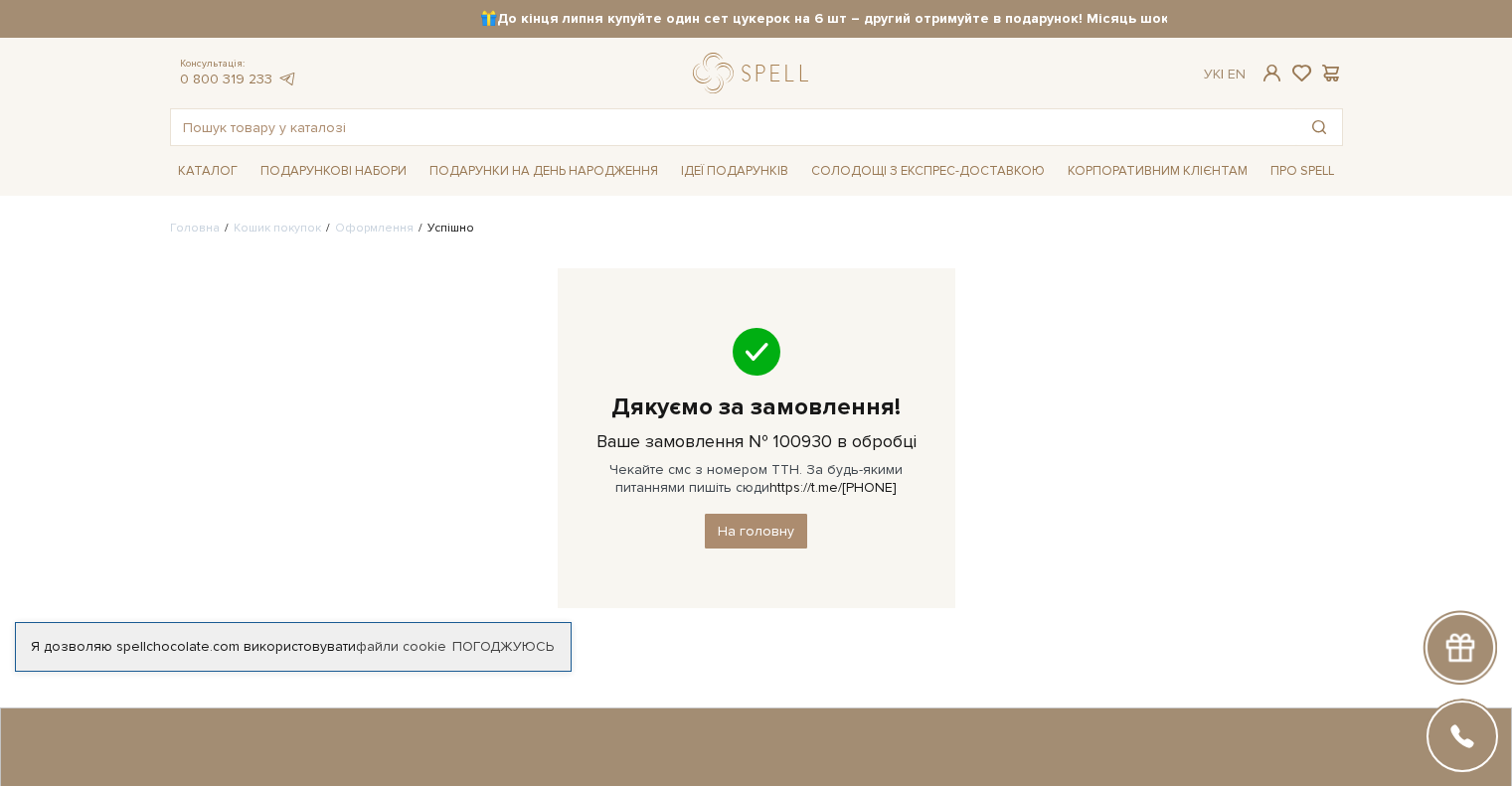 scroll, scrollTop: 0, scrollLeft: 0, axis: both 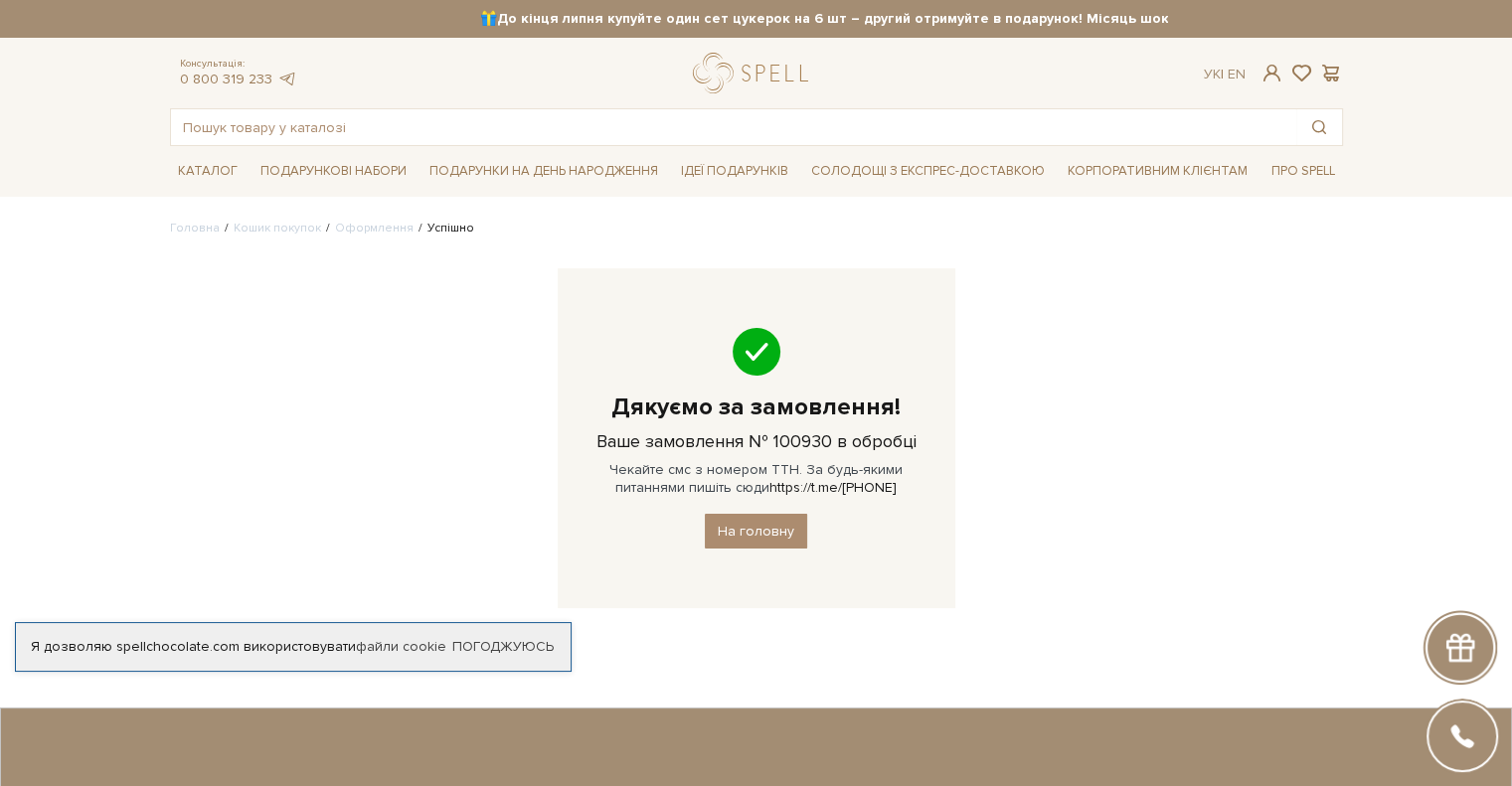 drag, startPoint x: 524, startPoint y: 259, endPoint x: 920, endPoint y: 273, distance: 396.2474 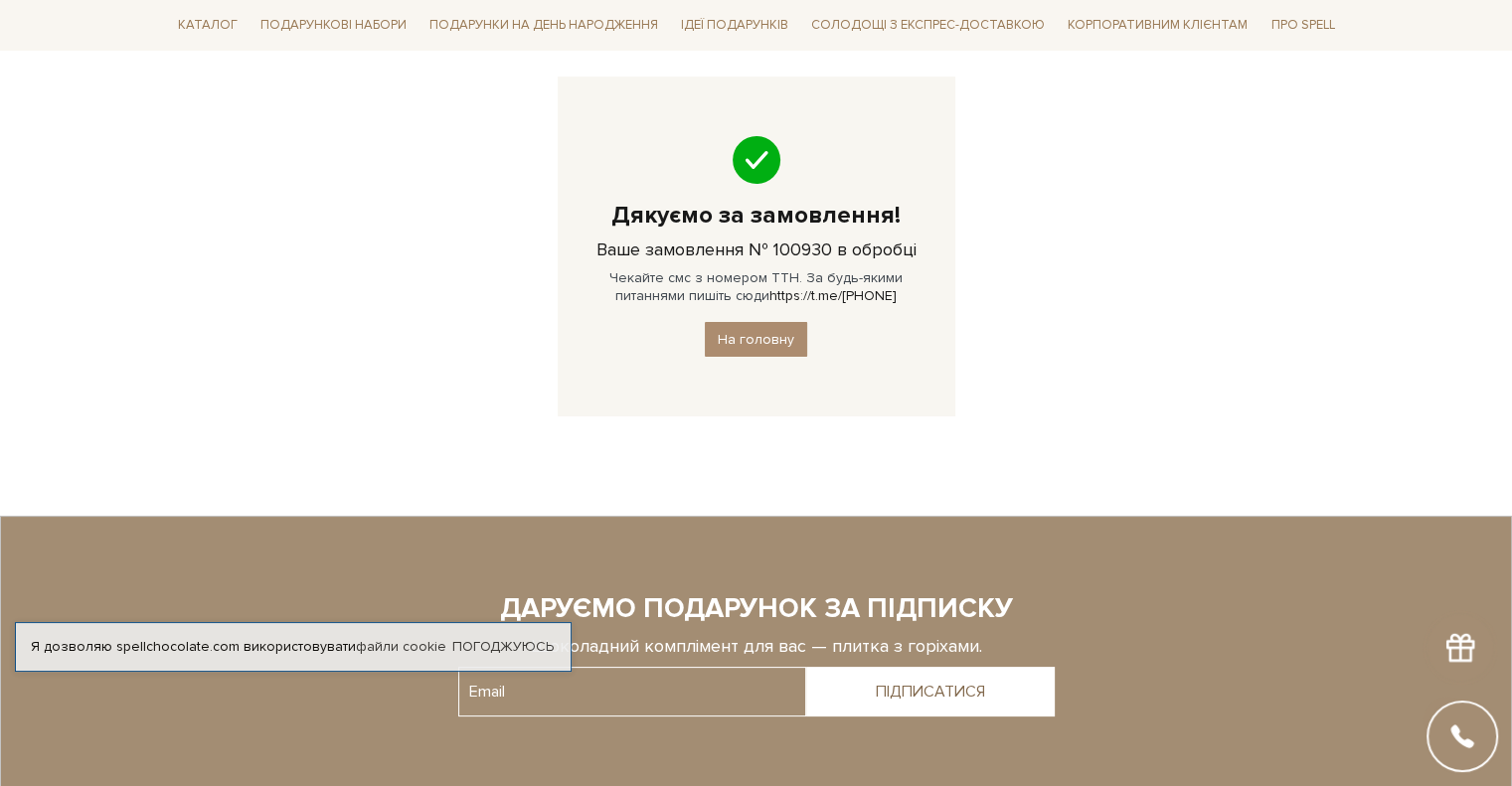 scroll, scrollTop: 397, scrollLeft: 0, axis: vertical 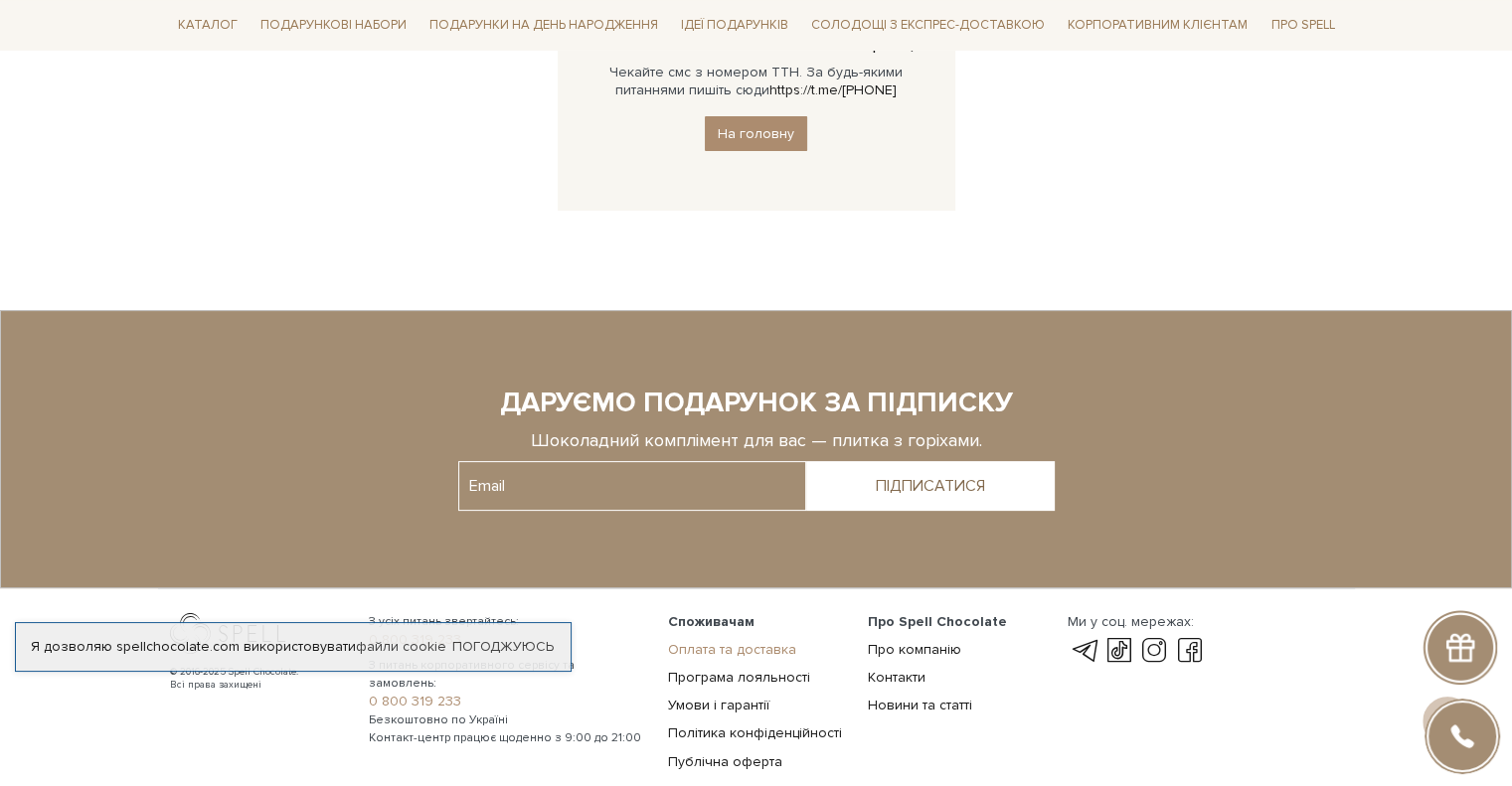 click on "Оплата та доставка" at bounding box center (732, 649) 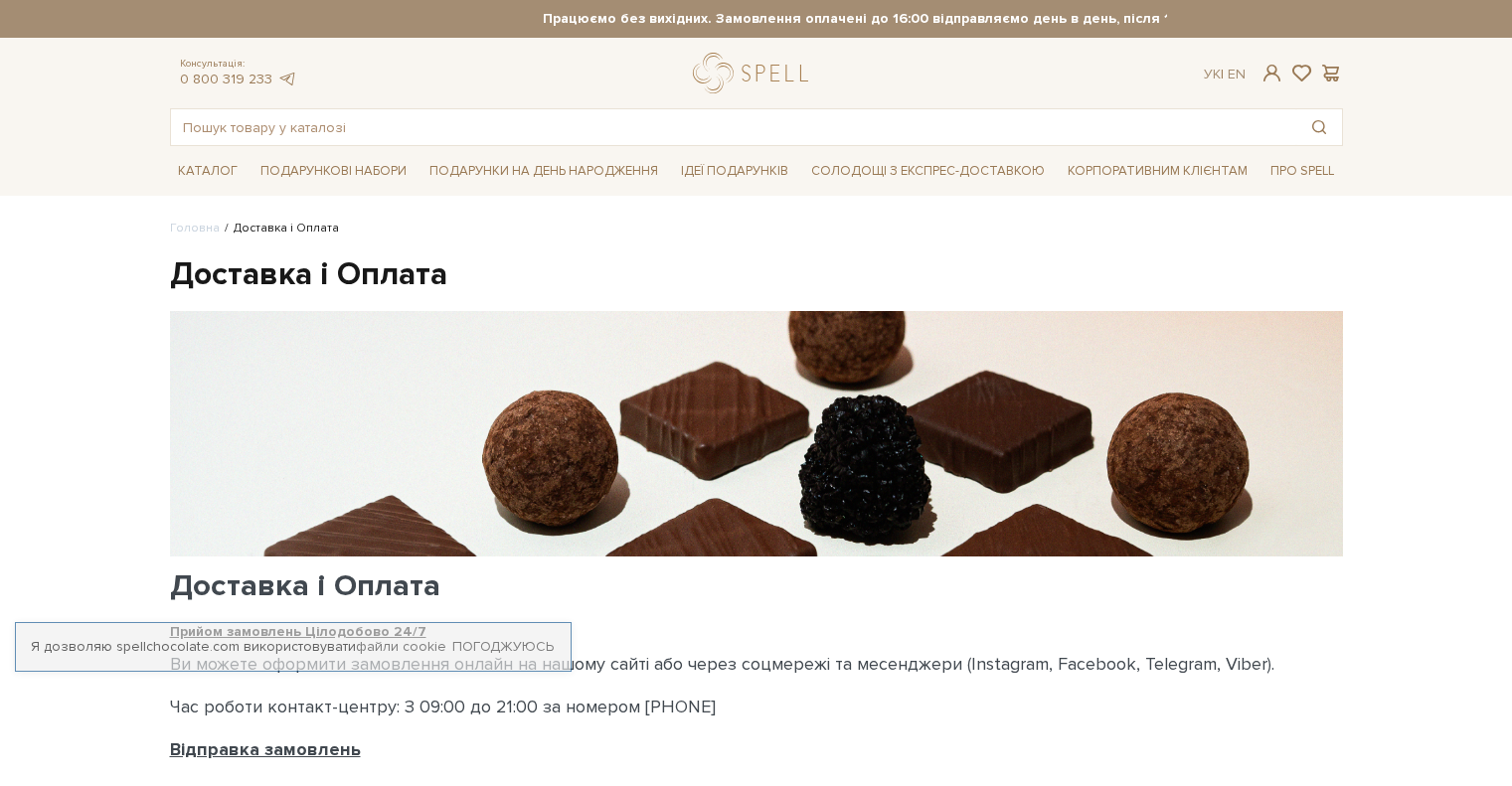 scroll, scrollTop: 0, scrollLeft: 0, axis: both 